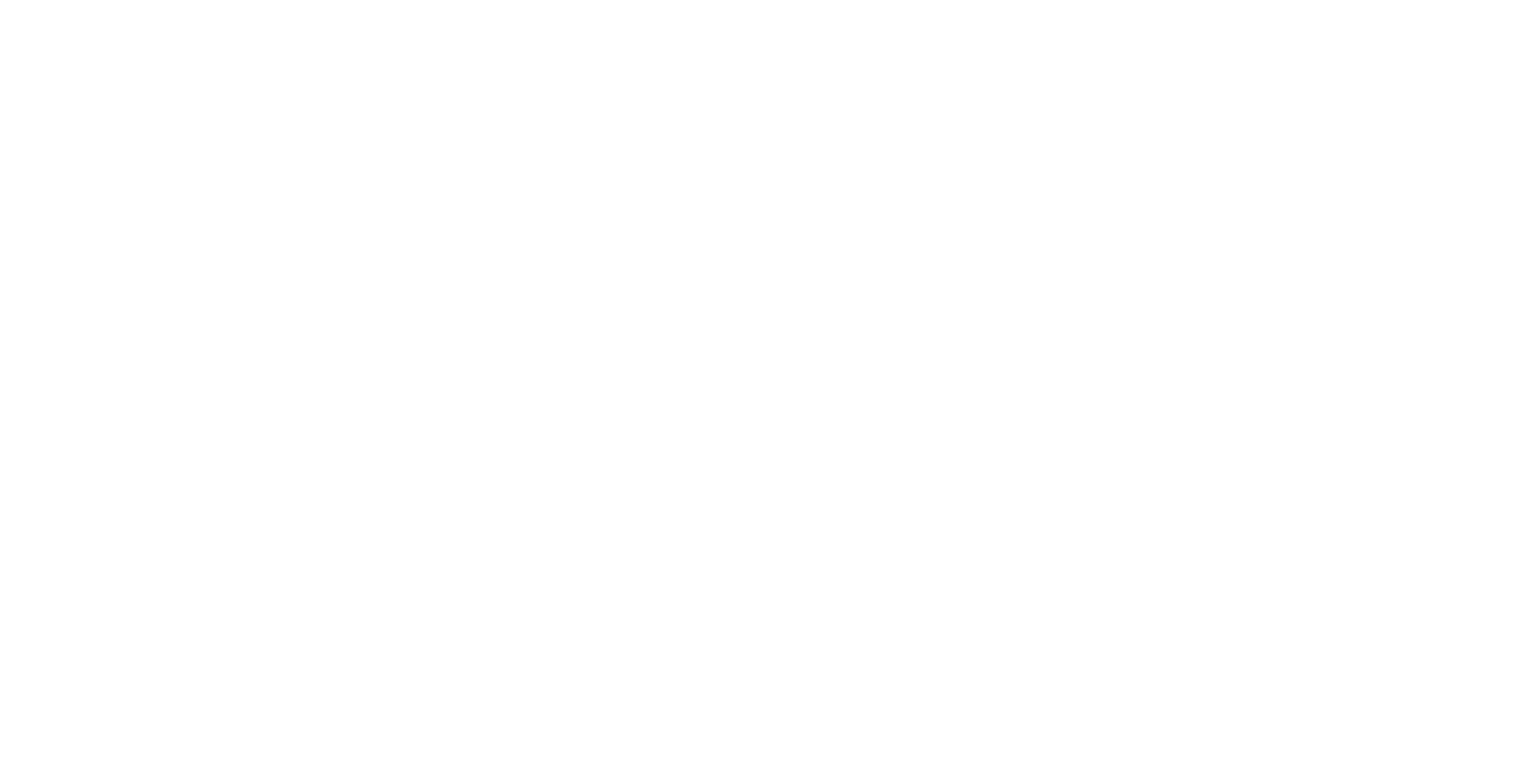 scroll, scrollTop: 0, scrollLeft: 0, axis: both 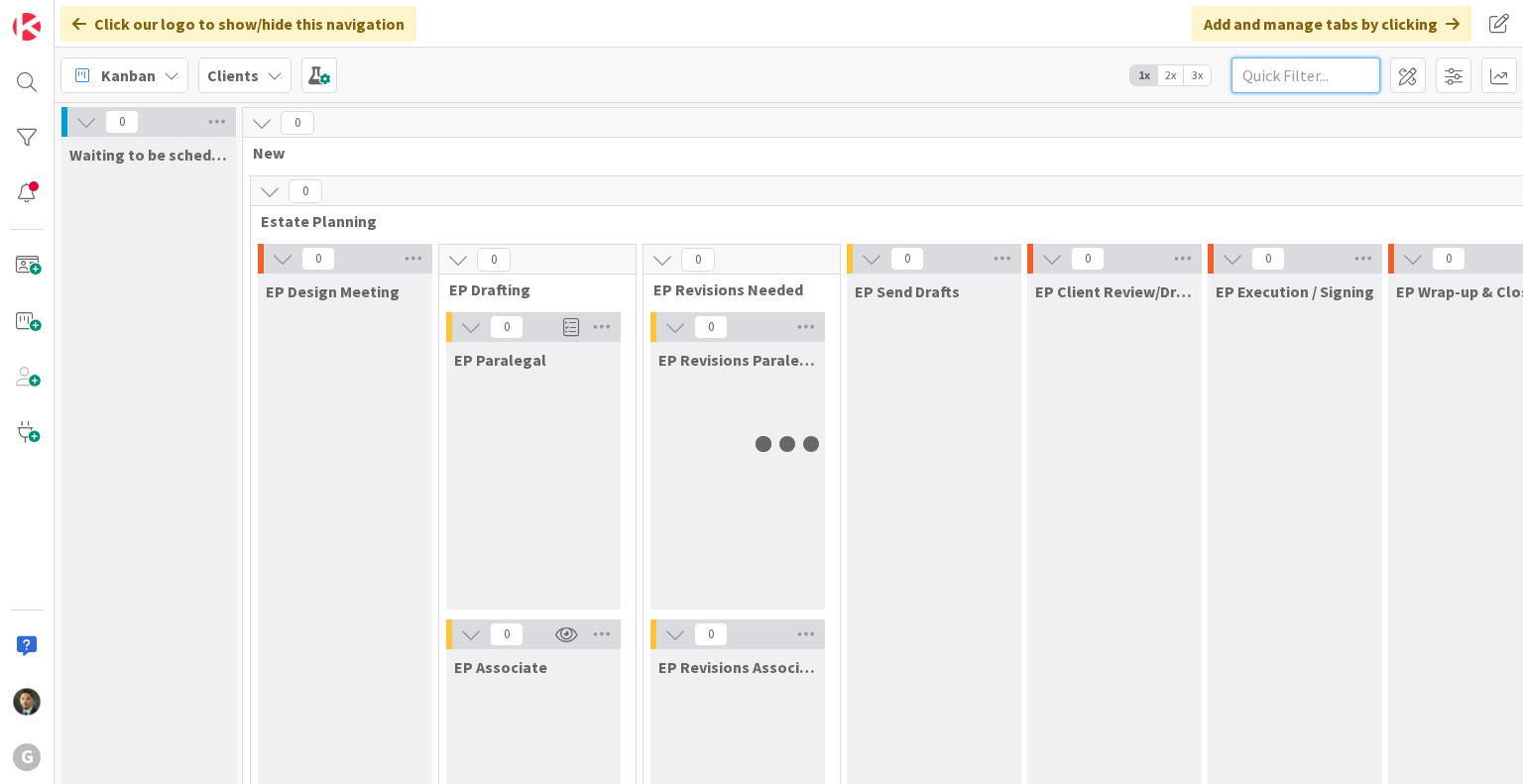 click at bounding box center [1306, 75] 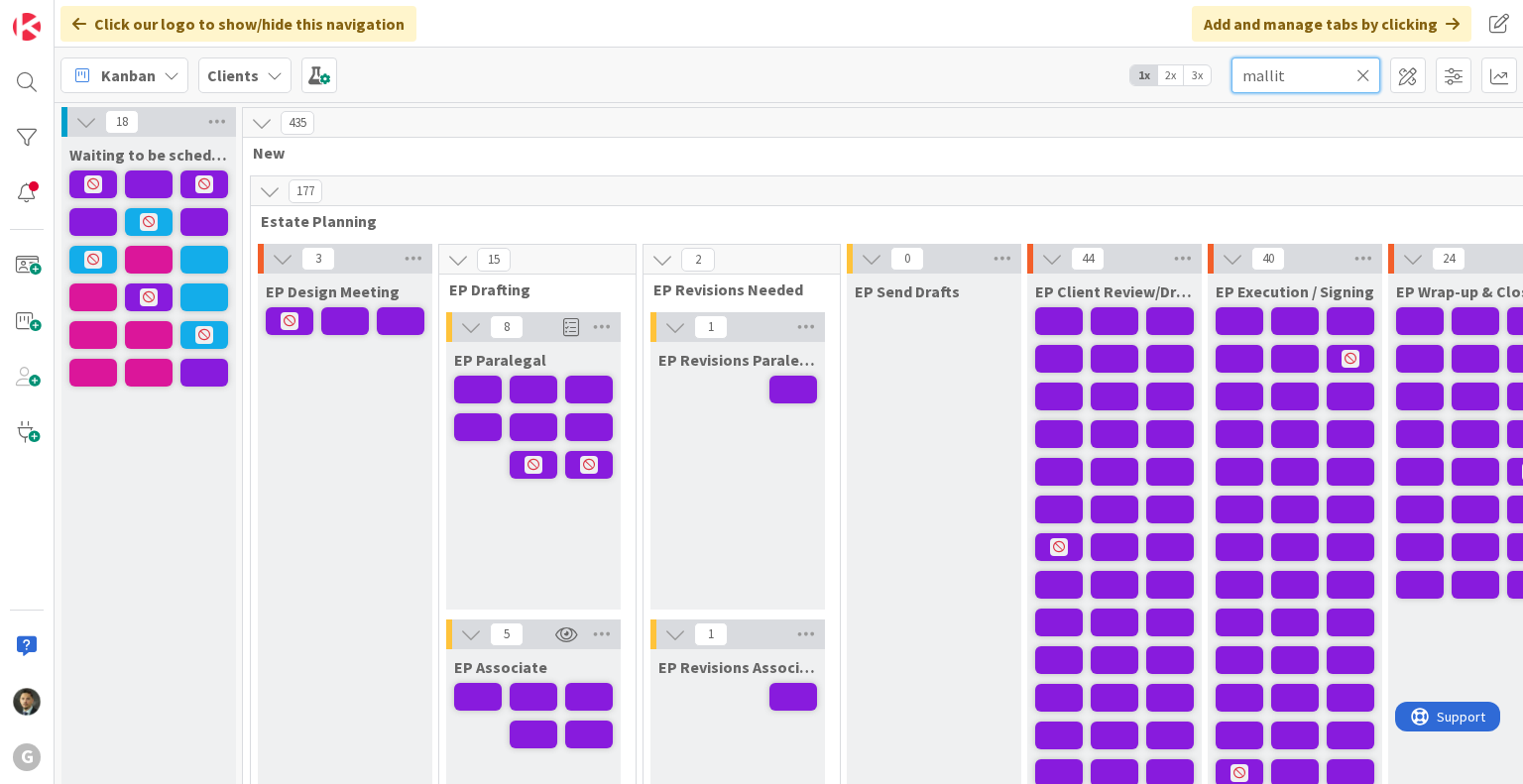 scroll, scrollTop: 0, scrollLeft: 0, axis: both 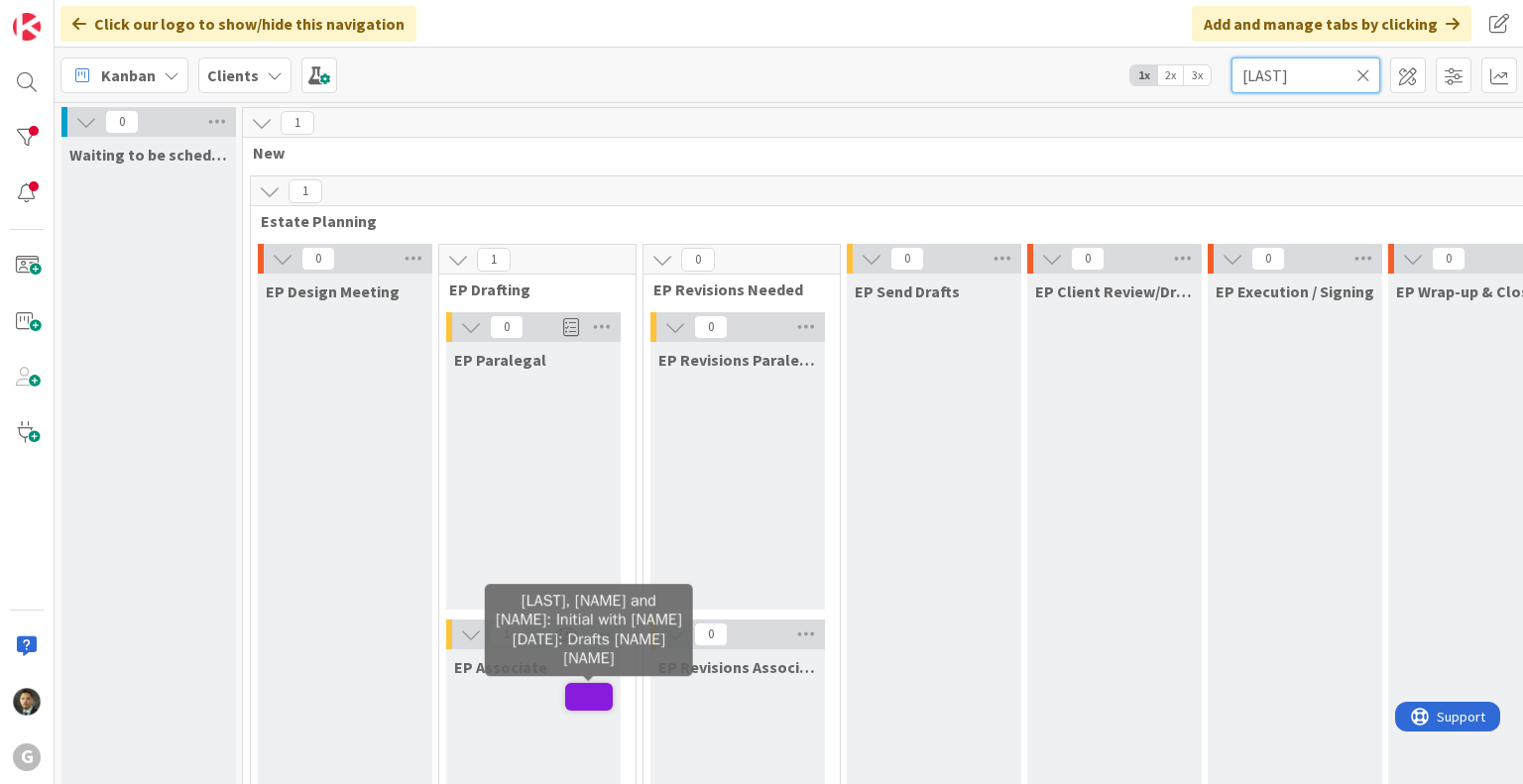 type on "[LAST]" 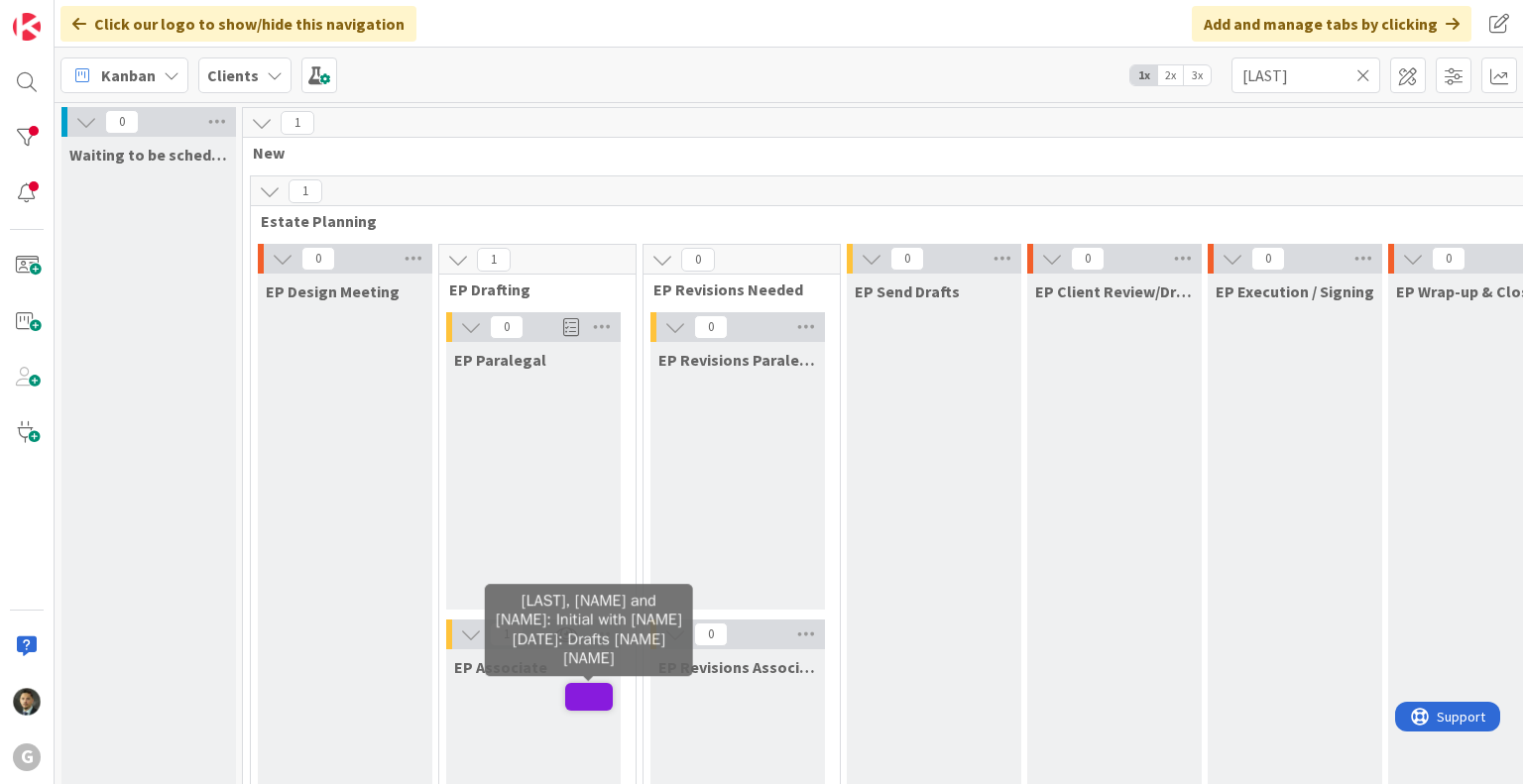 click at bounding box center (589, 697) 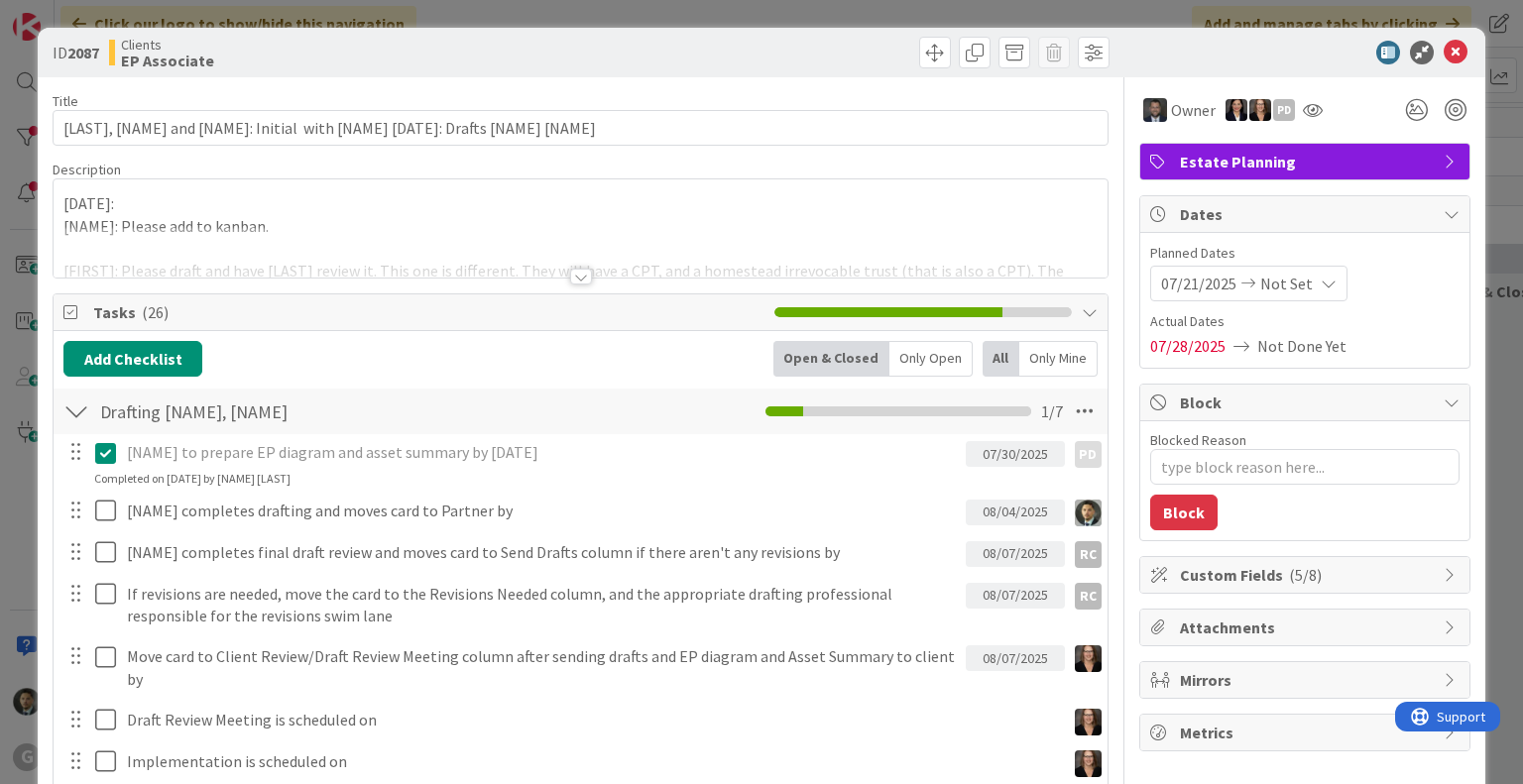 type on "x" 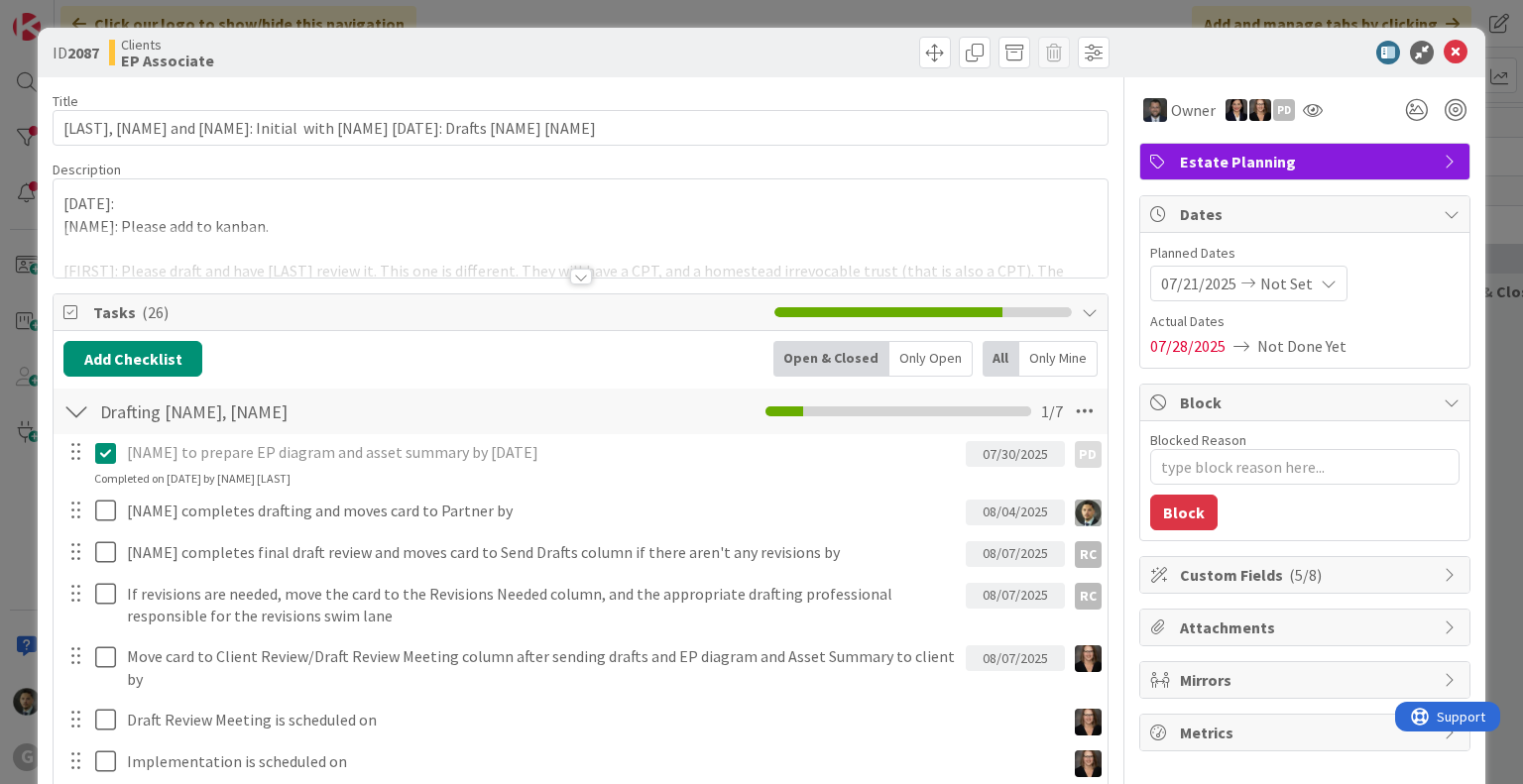 scroll, scrollTop: 0, scrollLeft: 0, axis: both 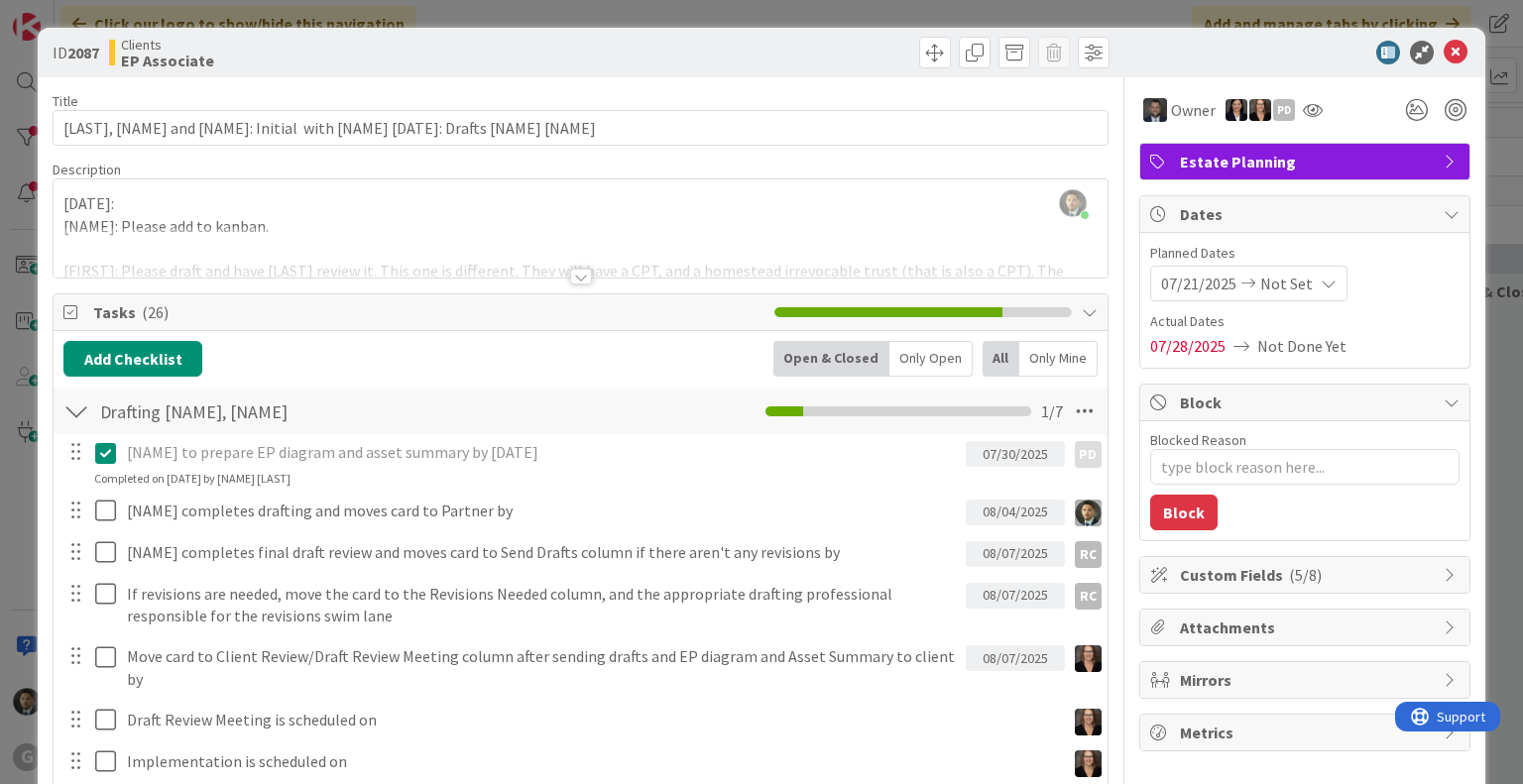 drag, startPoint x: 1162, startPoint y: 4, endPoint x: 1172, endPoint y: 15, distance: 14.866069 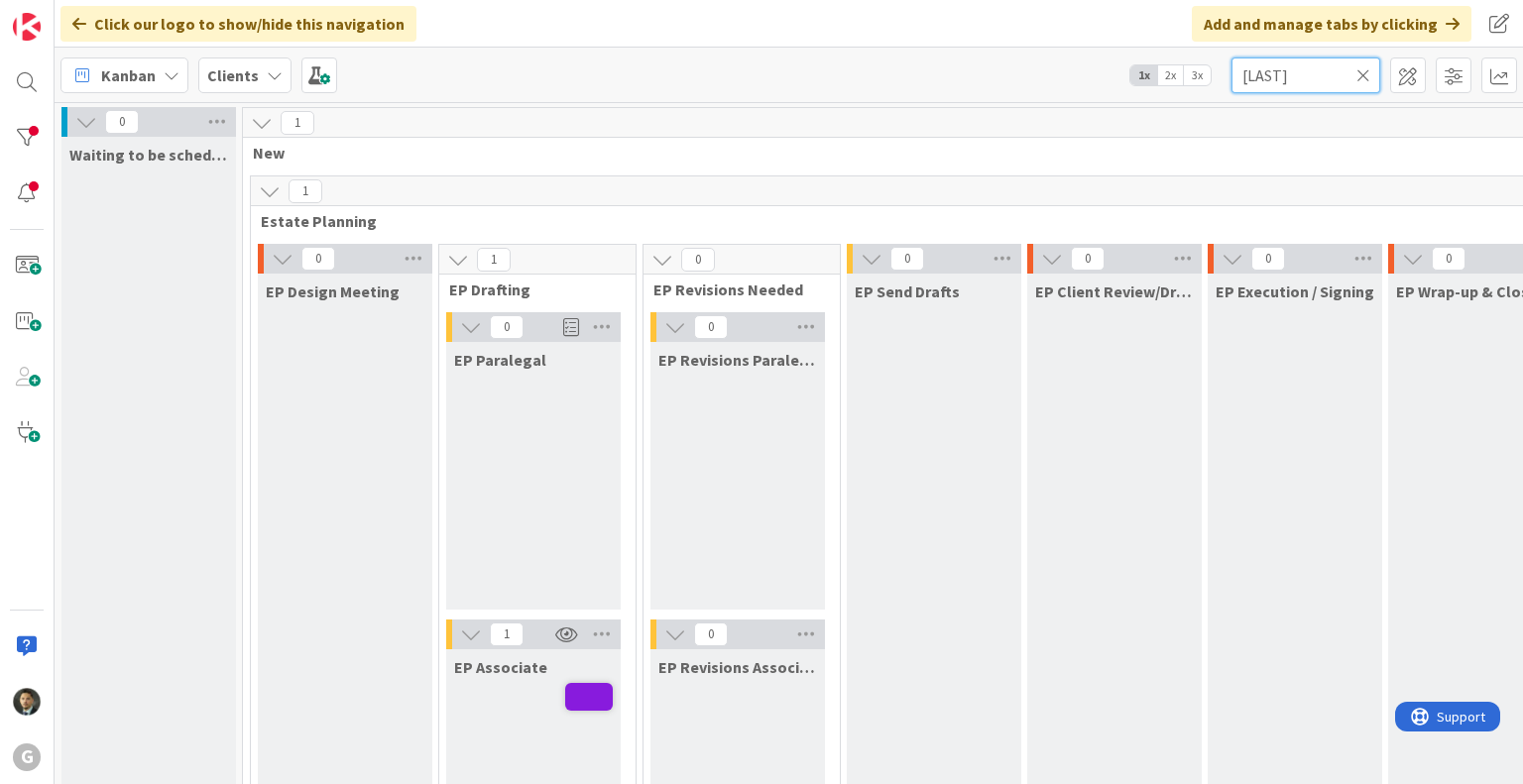 drag, startPoint x: 1238, startPoint y: 74, endPoint x: 1194, endPoint y: 72, distance: 44.045431 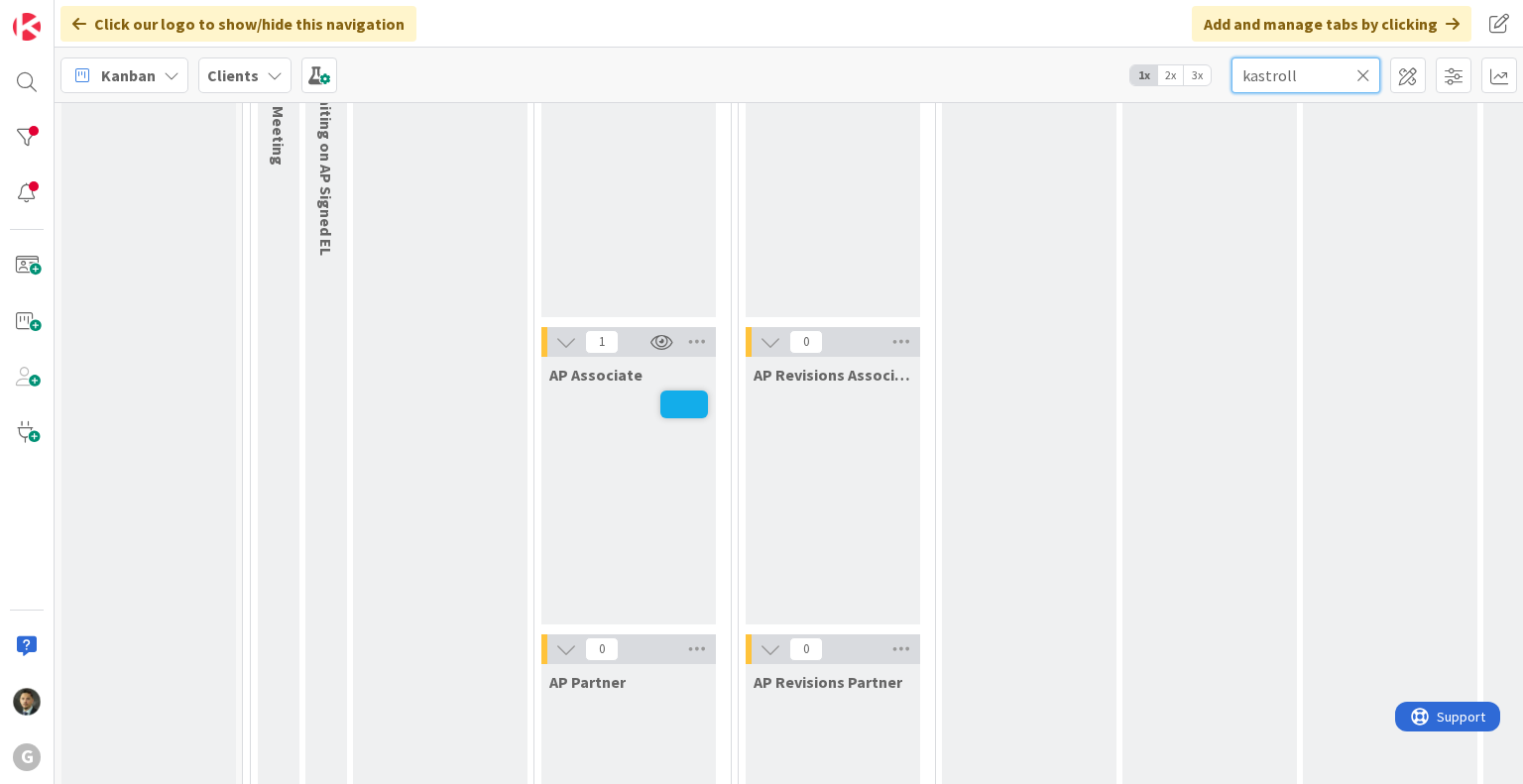 scroll, scrollTop: 1685, scrollLeft: 0, axis: vertical 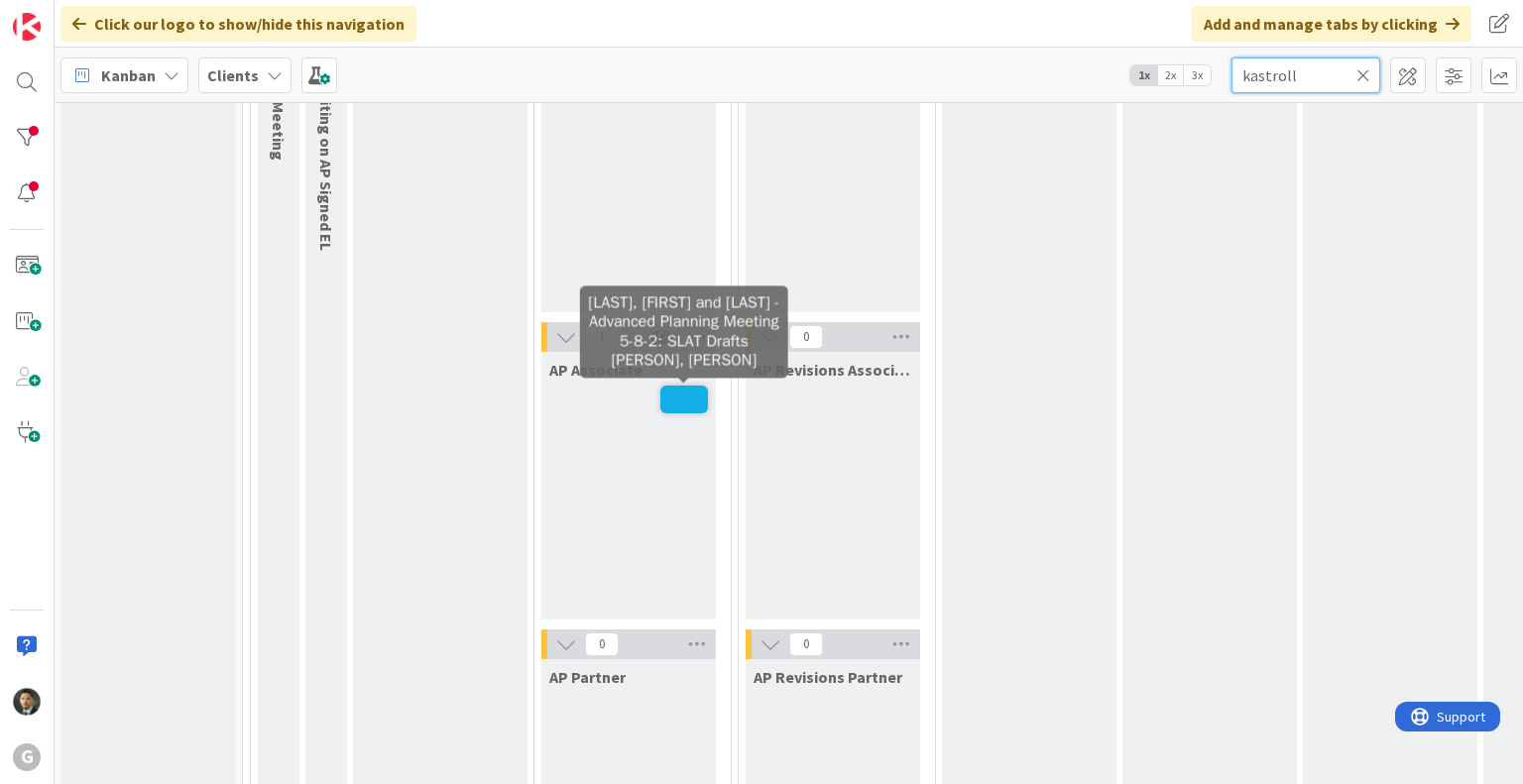 type on "kastroll" 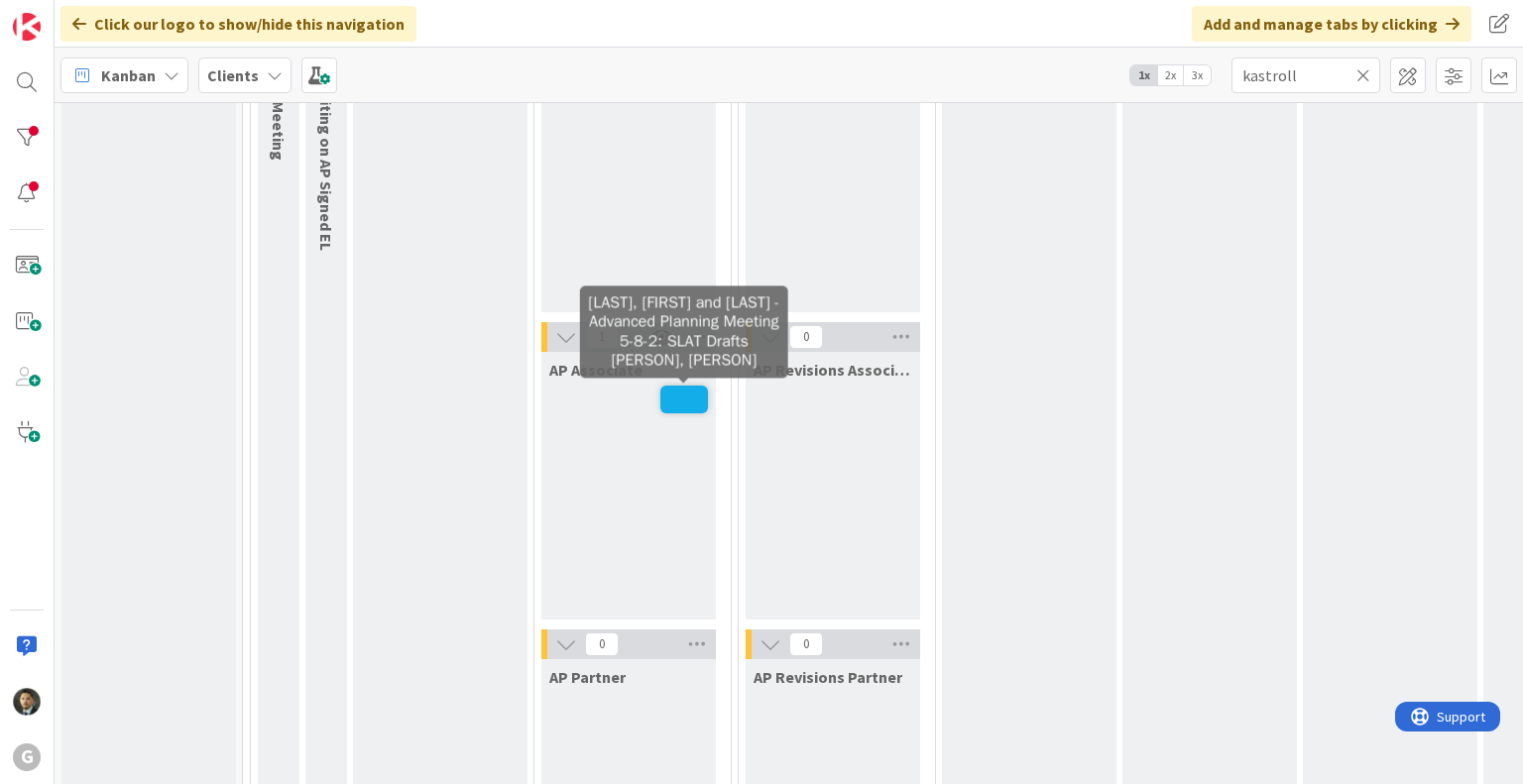 click at bounding box center (684, 399) 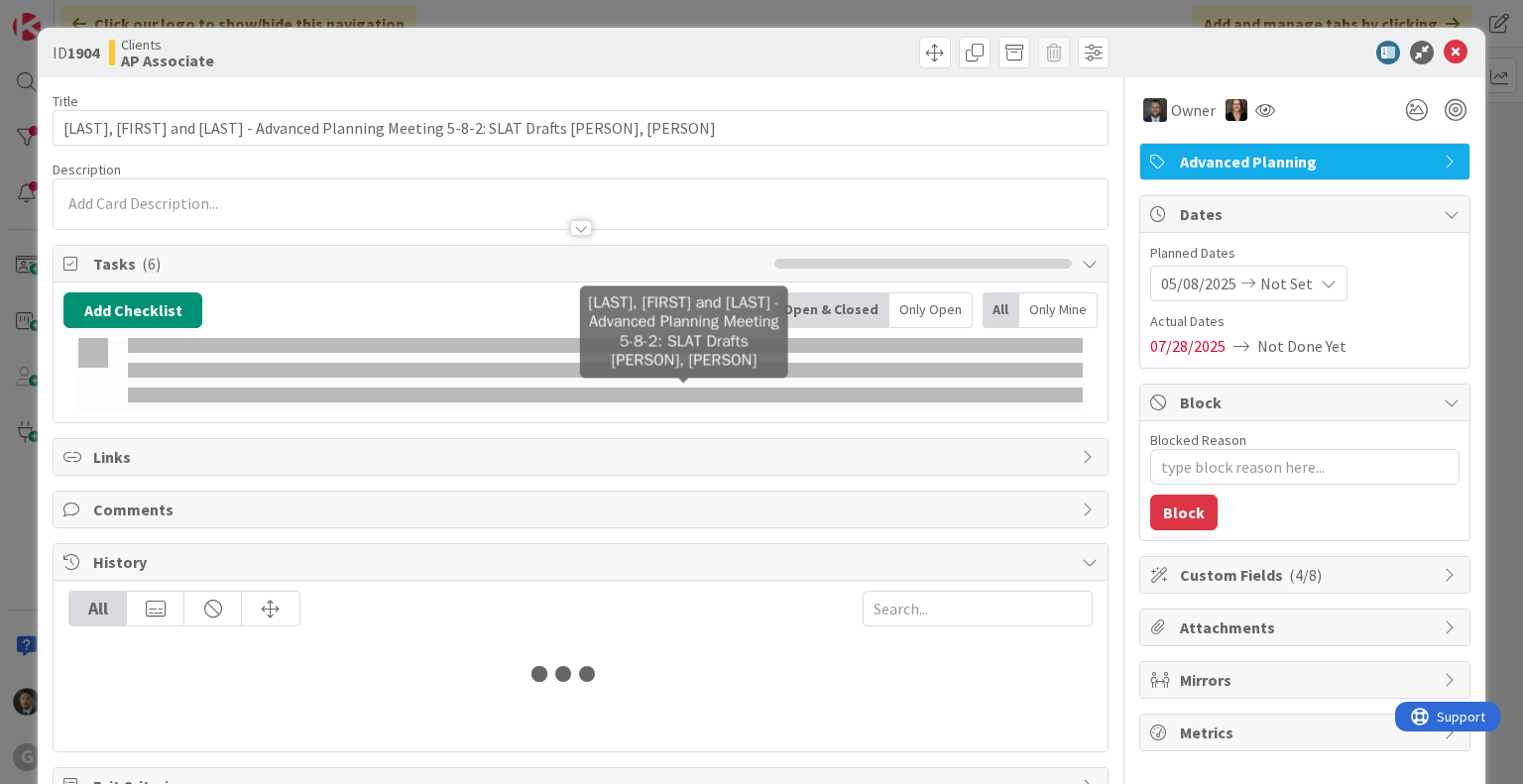type on "x" 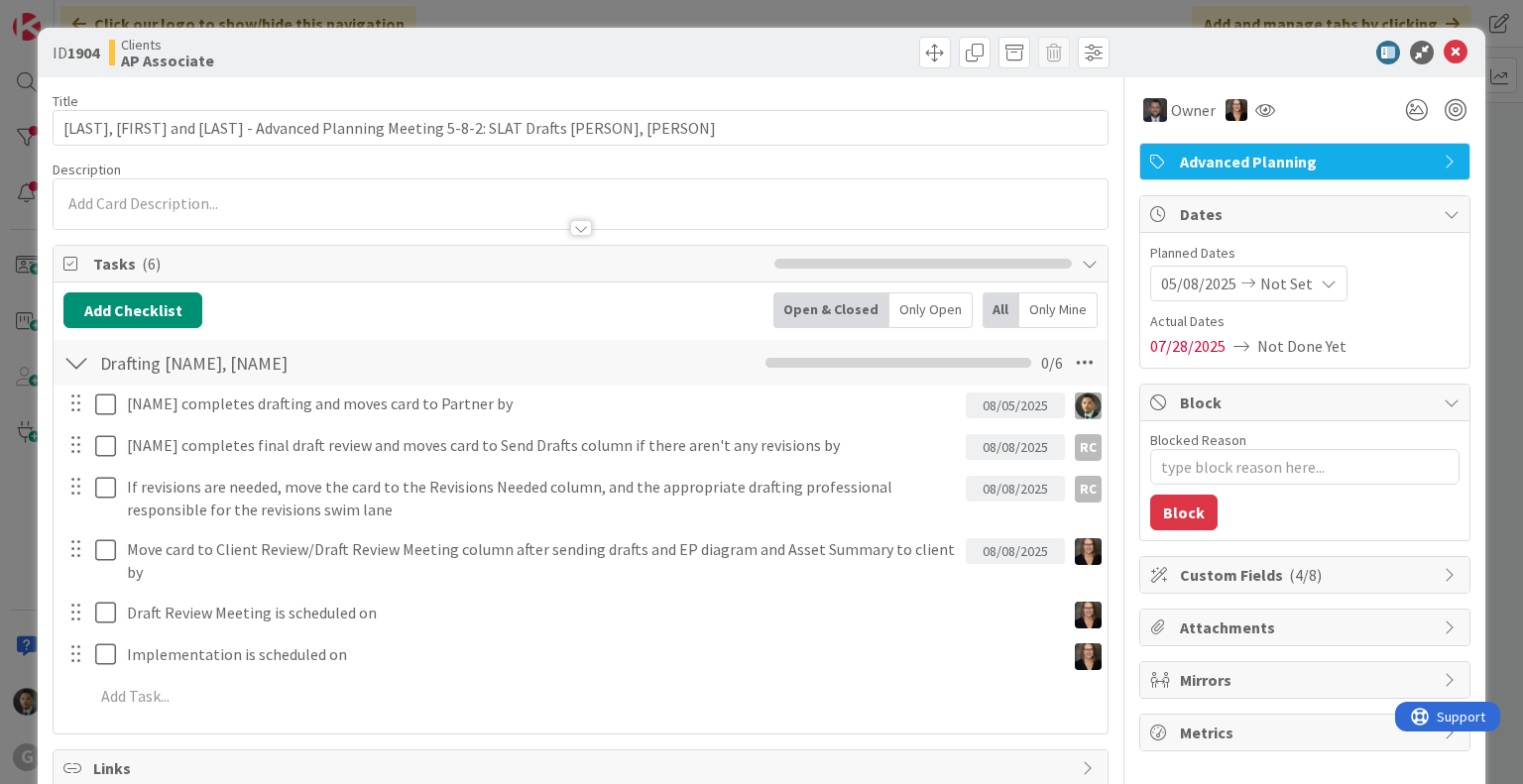 scroll, scrollTop: 0, scrollLeft: 0, axis: both 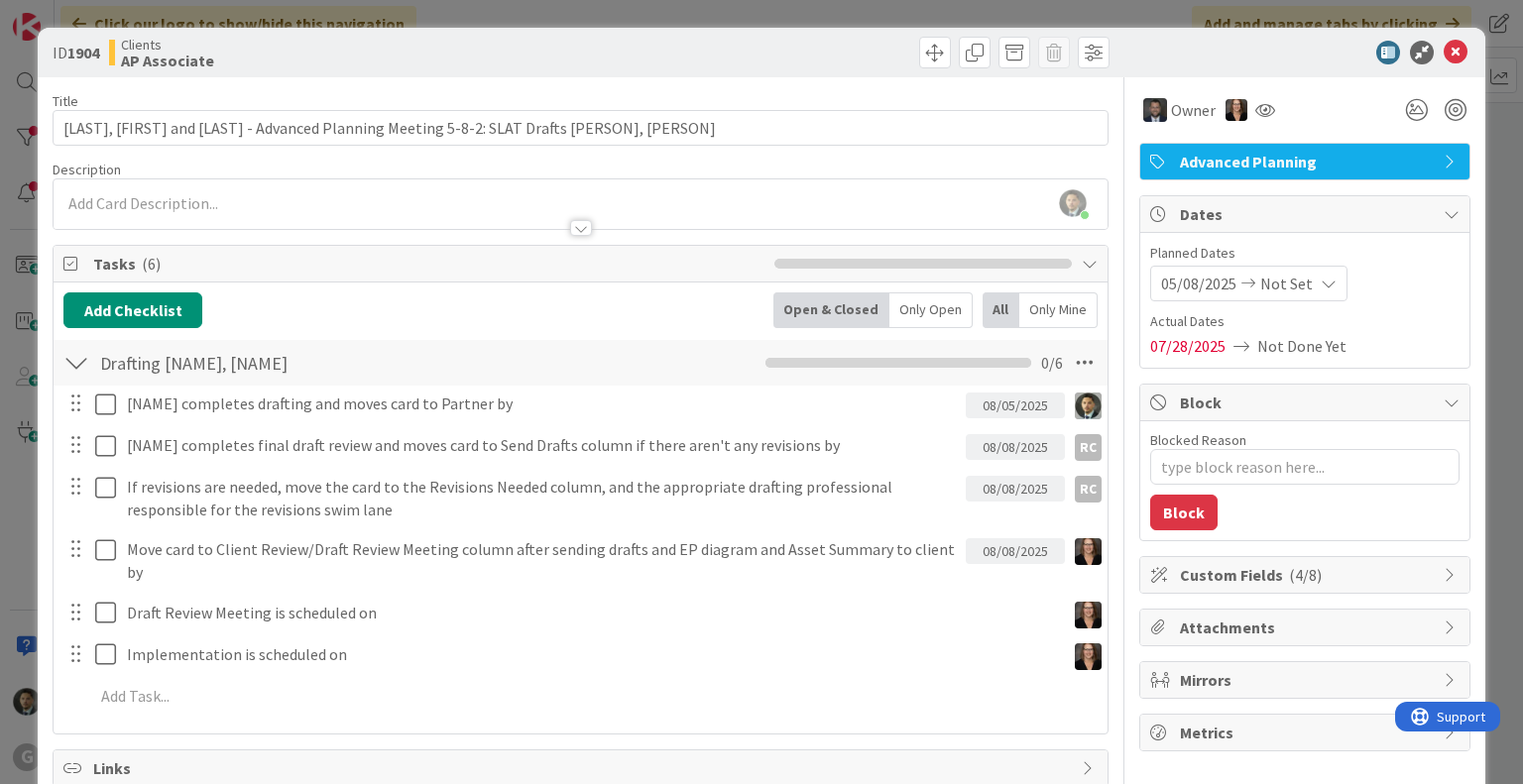 click on "ID  1904 Clients AP Associate Title 87 / 128 [LAST], [NAME] and [NAME] - Advanced Planning Meeting [DATE]: SLAT Drafts [NAME], [NAME] Description [NAME] [NAME] just joined Owner Advanced Planning Tasks ( 6 ) Add Checklist Open & Closed Only Open All Only Mine Drafting [NAME], [NAME] Checklist Name 21 / 64 Drafting [NAME], [NAME] 0 / 6 [NAME] completes drafting and moves card to Partner by [DATE] Update Cancel [NAME] completes final draft review and moves card to Send Drafts column if there aren't any revisions by [DATE] RC RC Update Cancel If revisions are needed, move the card to the Revisions Needed column, and the appropriate drafting professional responsible for the revisions swim lane [DATE] RC RC Update Cancel Move card to Client Review/Draft Review Meeting column after sending drafts and EP diagram and Asset Summary to client by [DATE] Update Cancel Draft Review Meeting is scheduled on Update Cancel Implementation is scheduled on Update Cancel Add Add Multiple Cancel Cancel Links Comments 0" at bounding box center (762, 392) 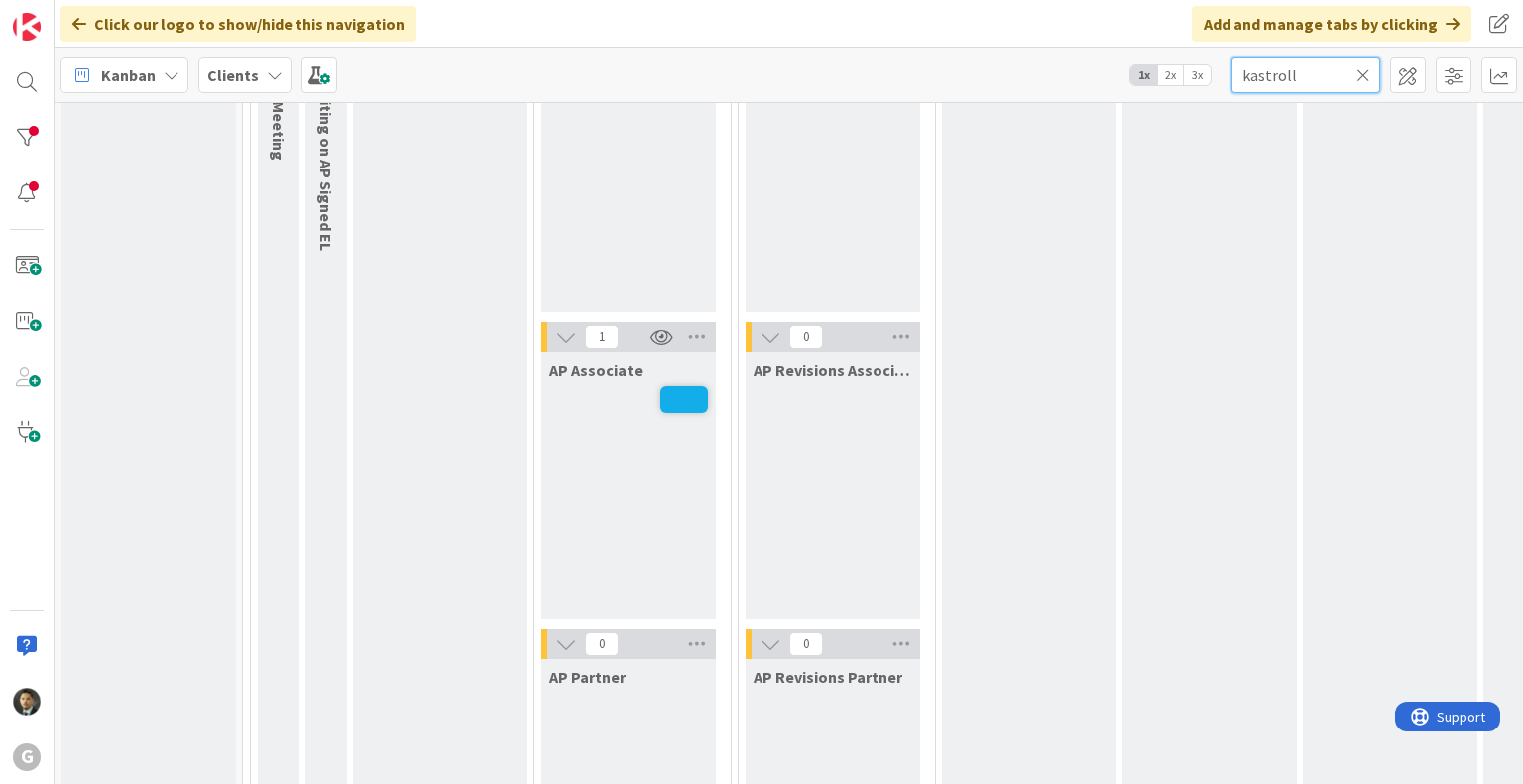 drag, startPoint x: 1311, startPoint y: 70, endPoint x: 1197, endPoint y: 74, distance: 114.07015 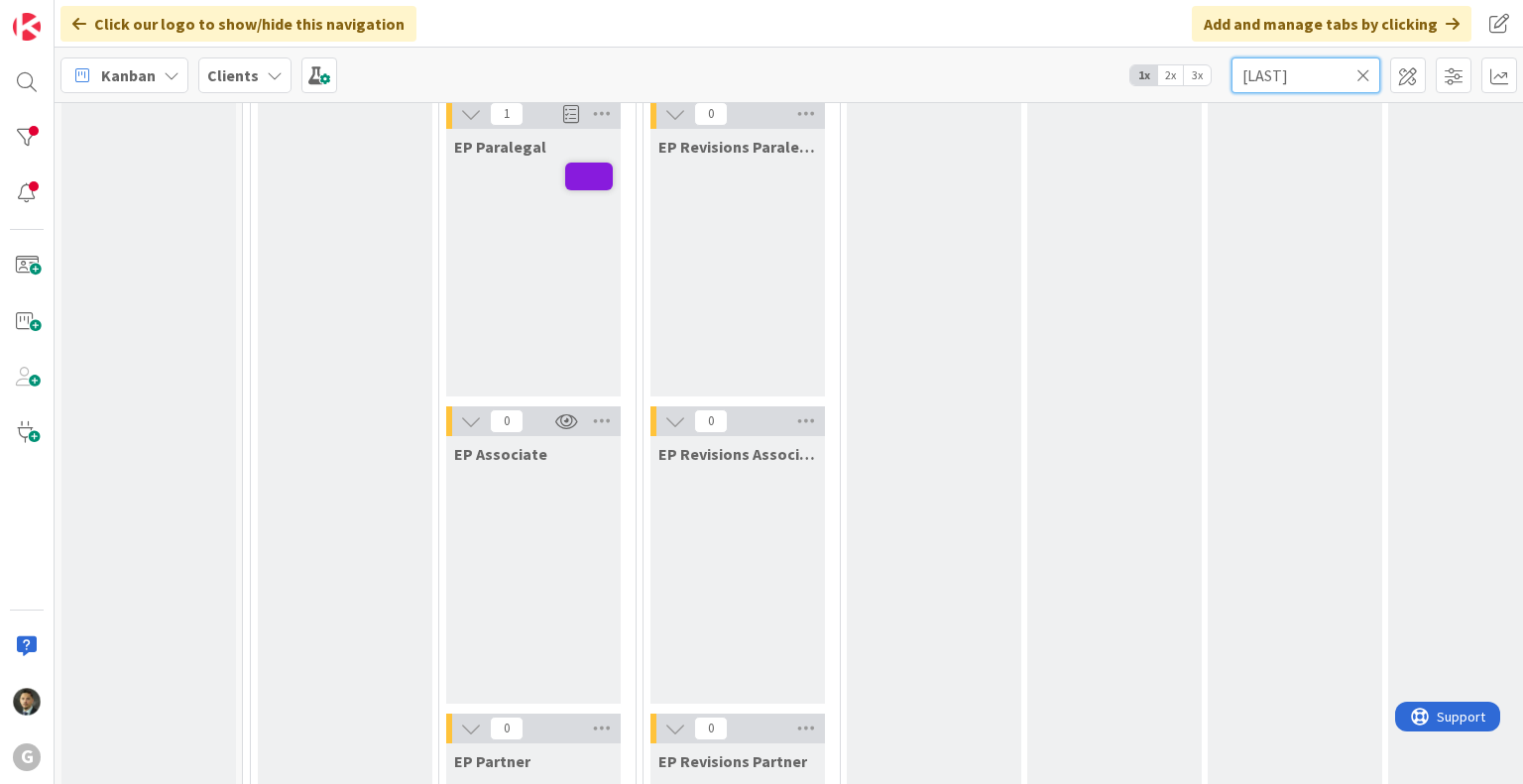 scroll, scrollTop: 0, scrollLeft: 0, axis: both 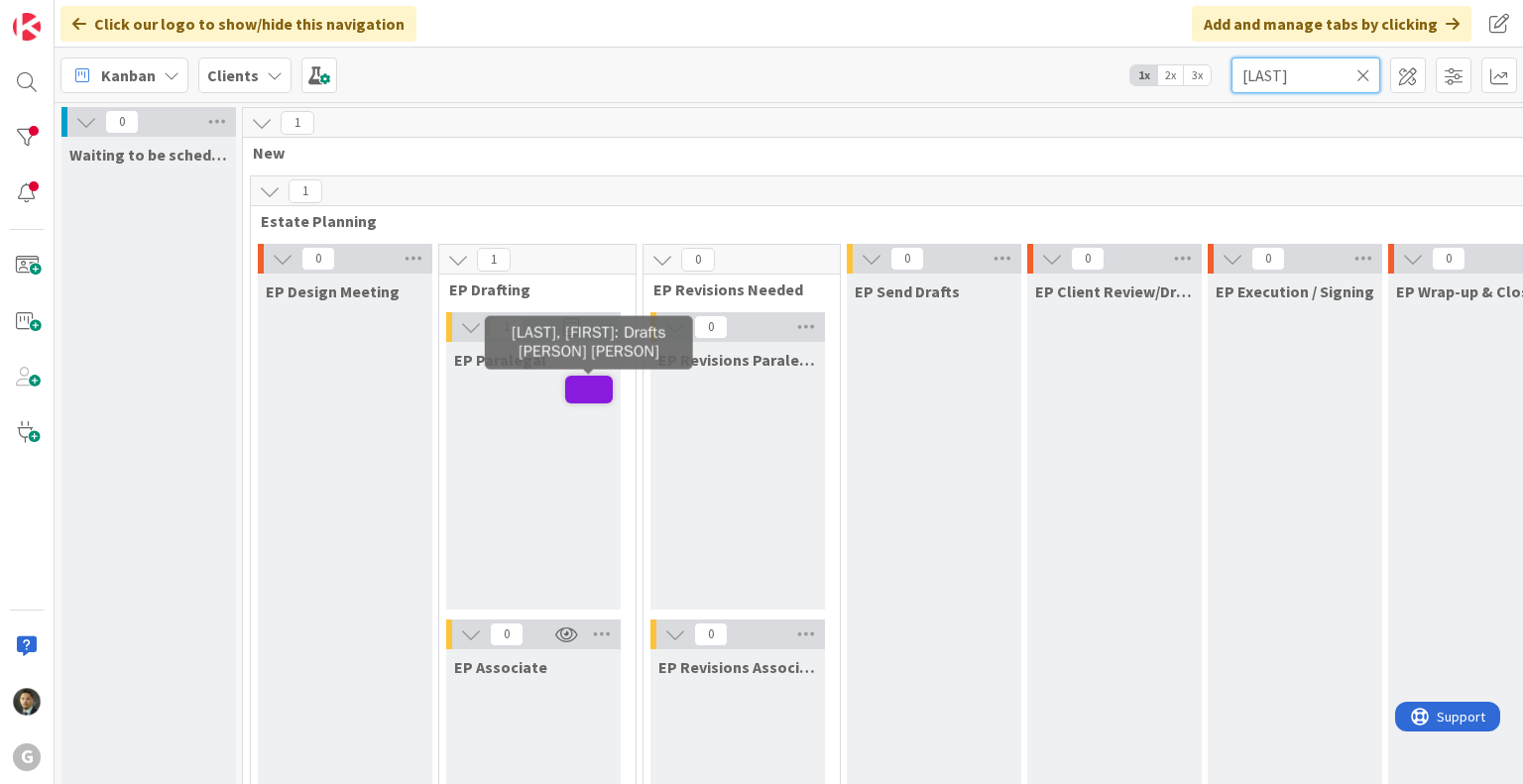 type on "[LAST]" 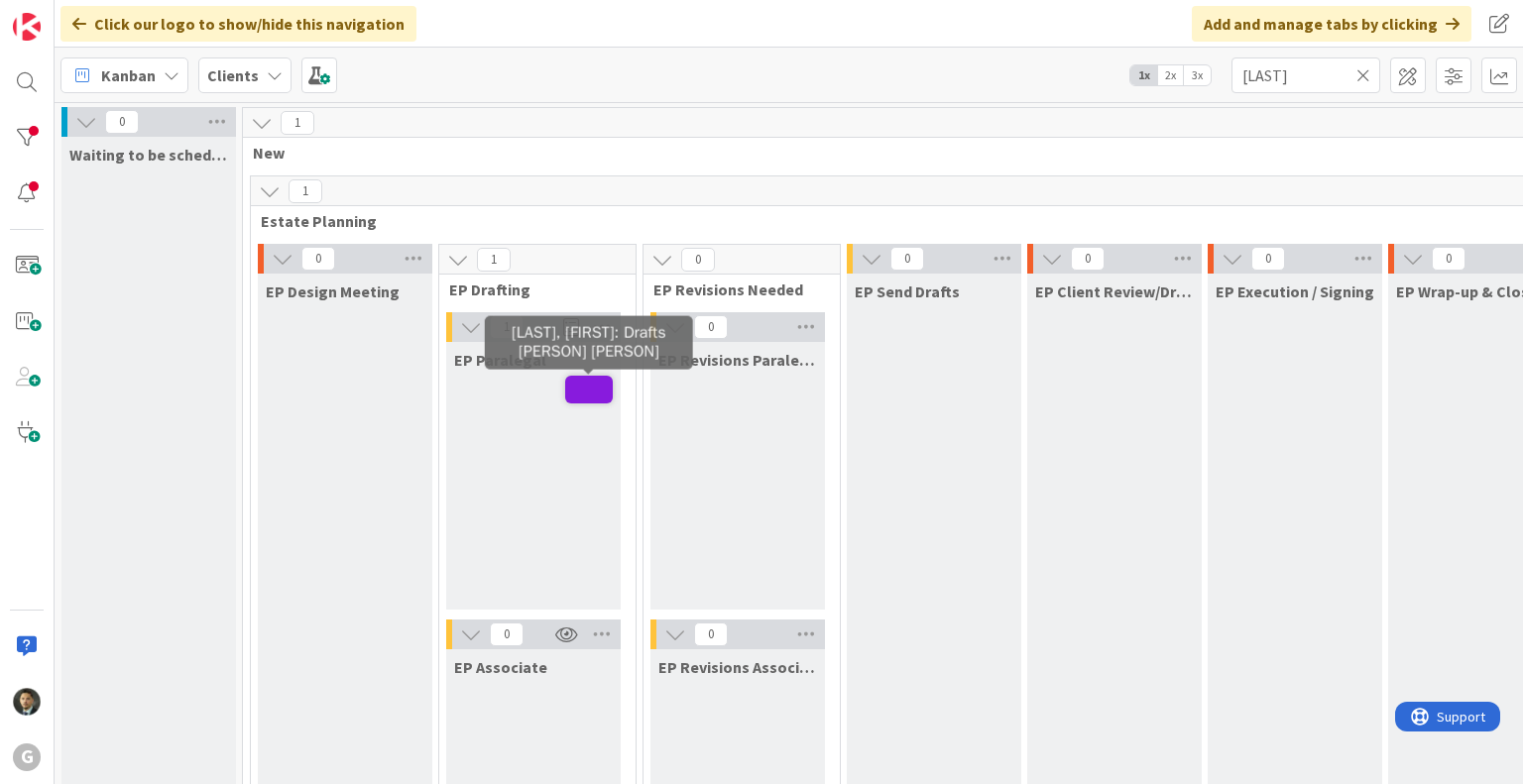 click at bounding box center (589, 390) 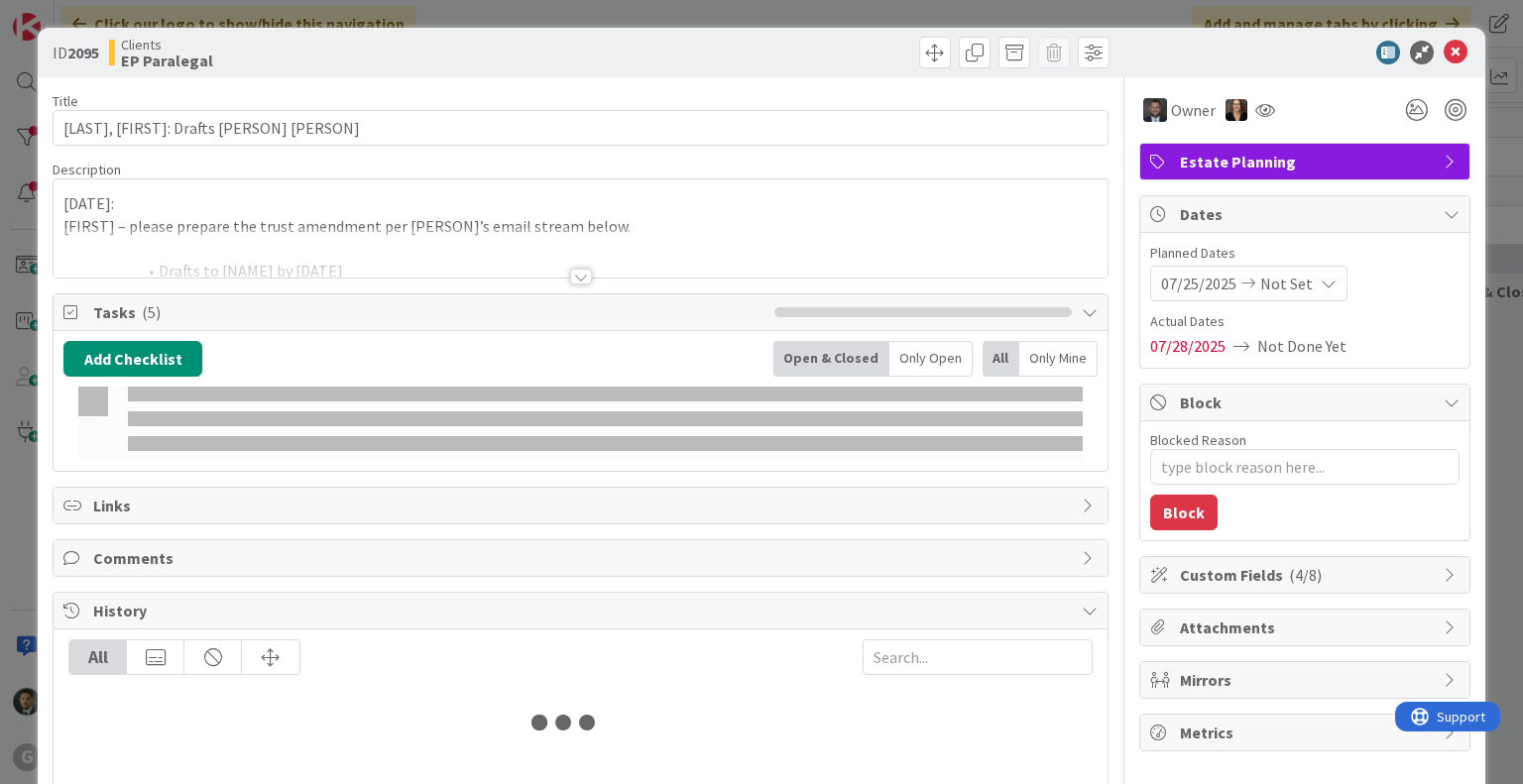 type on "x" 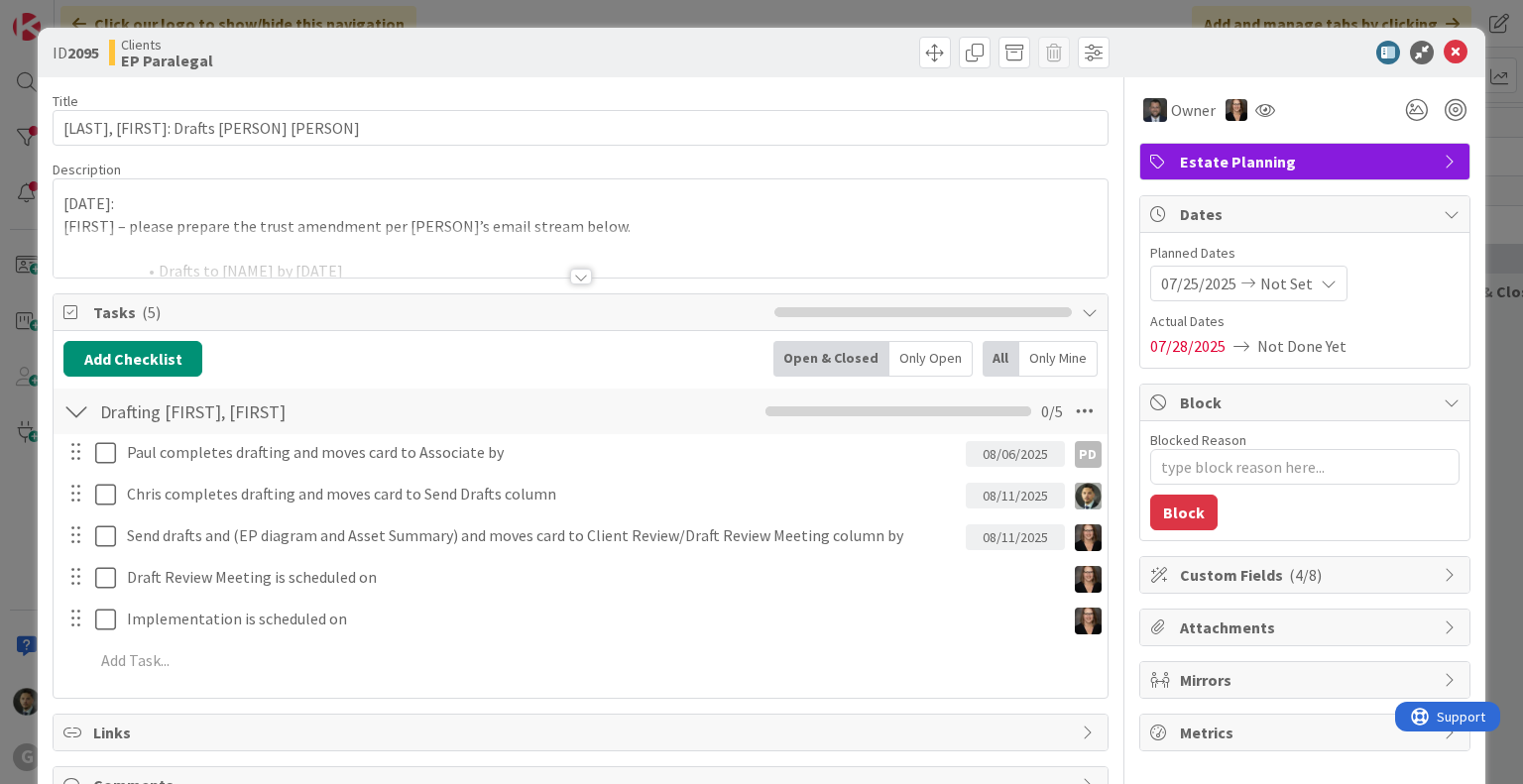 scroll, scrollTop: 0, scrollLeft: 0, axis: both 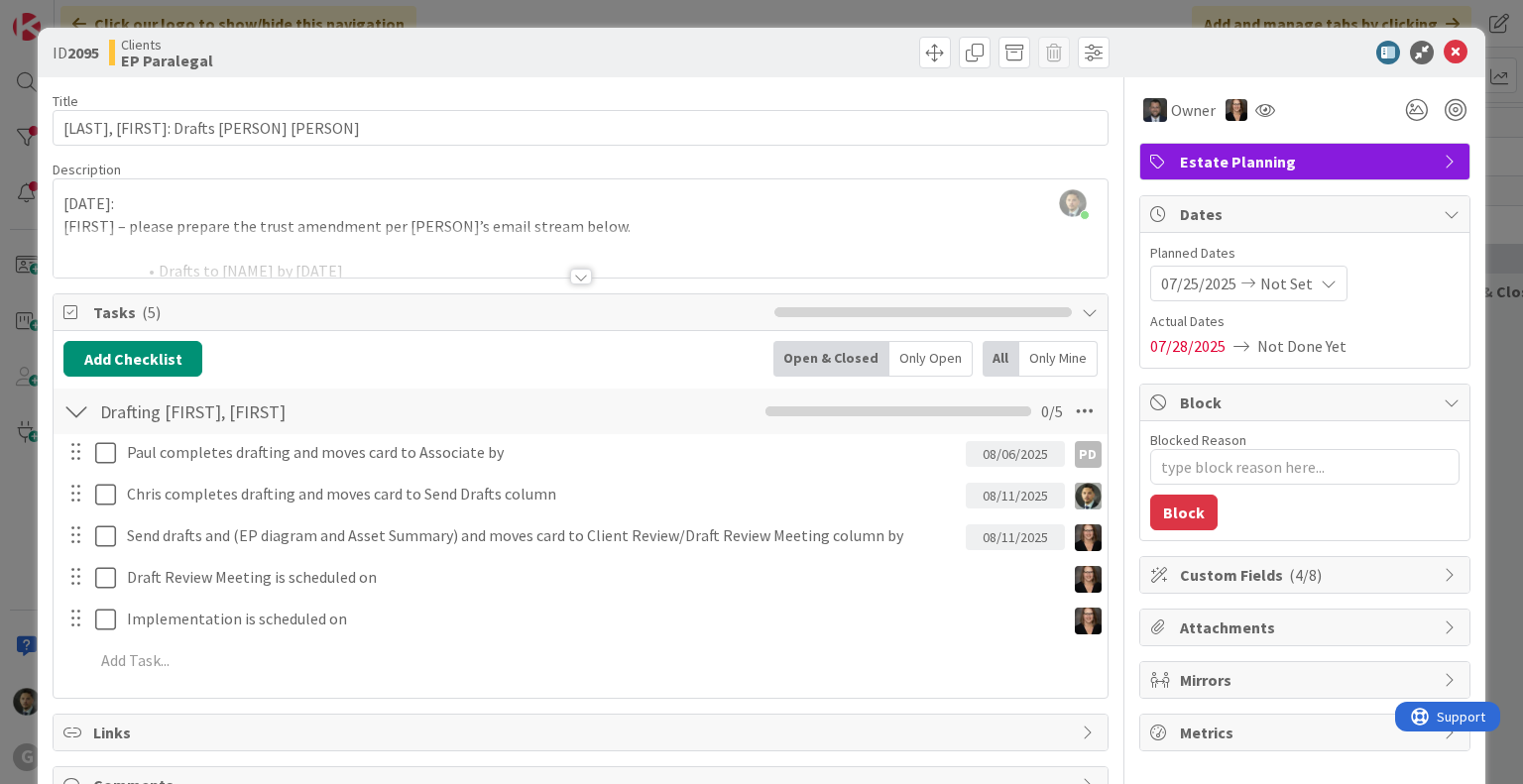 drag, startPoint x: 1096, startPoint y: 15, endPoint x: 1121, endPoint y: 26, distance: 27.313001 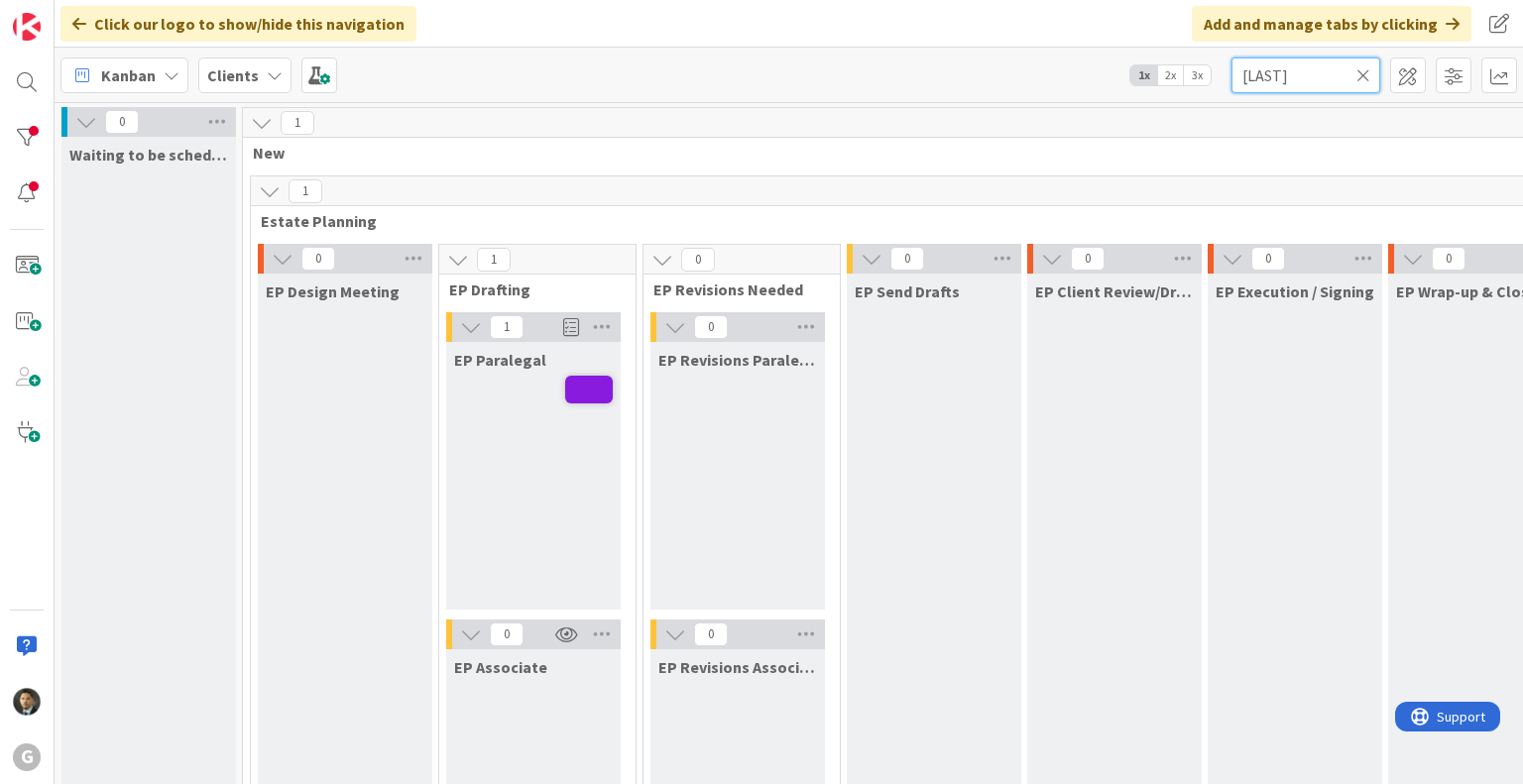 drag, startPoint x: 1345, startPoint y: 79, endPoint x: 1196, endPoint y: 85, distance: 149.12076 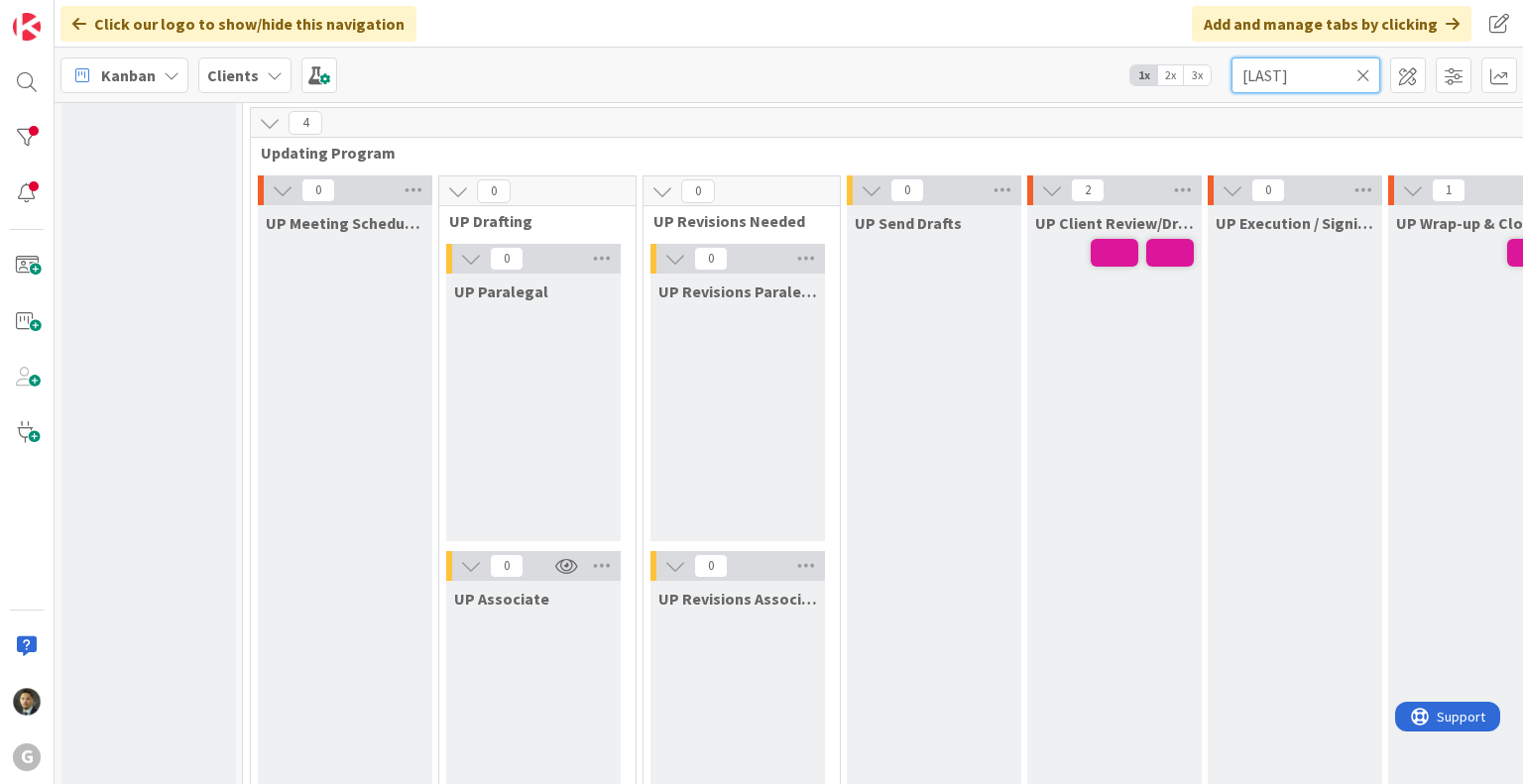 scroll, scrollTop: 2783, scrollLeft: 0, axis: vertical 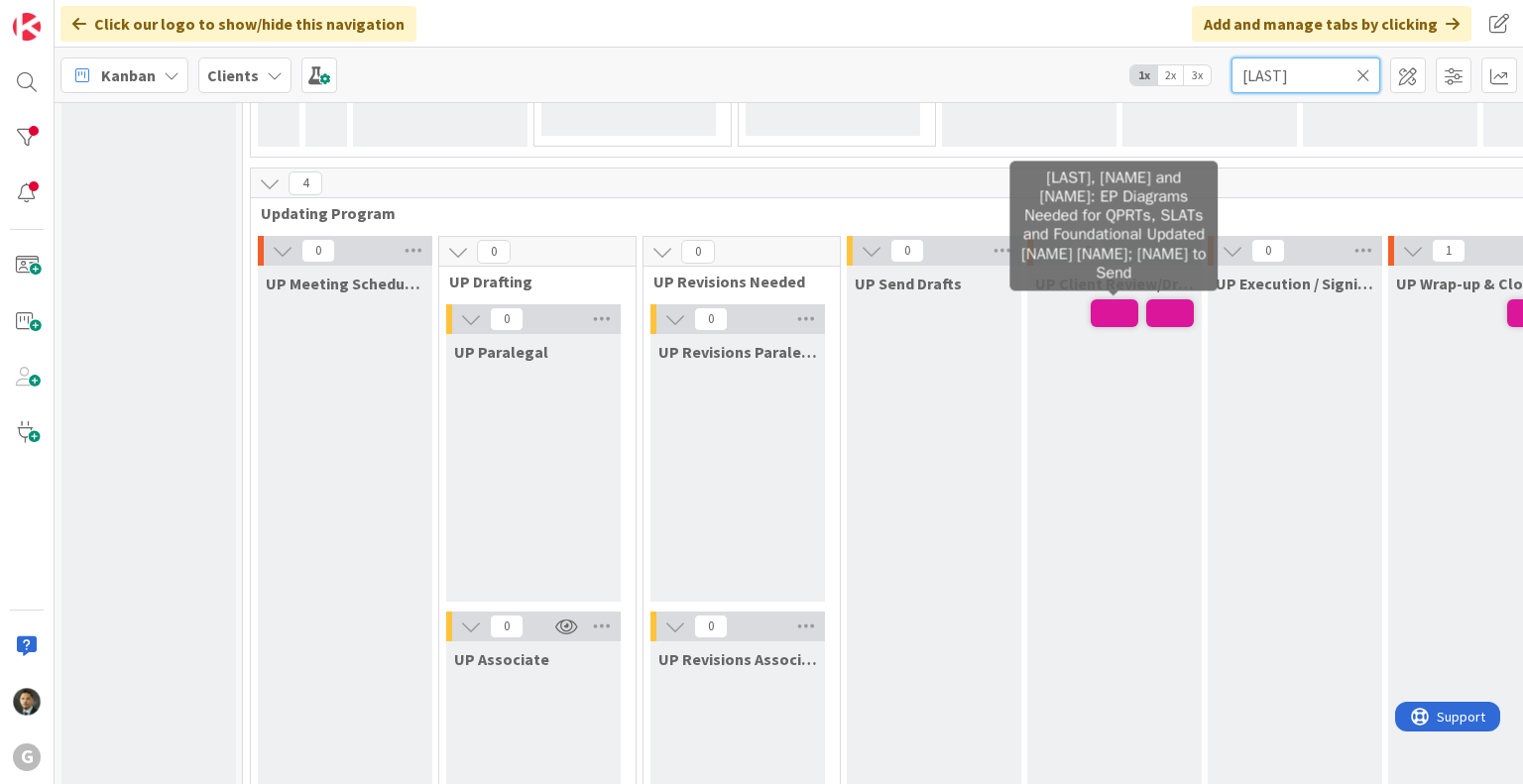 type on "[LAST]" 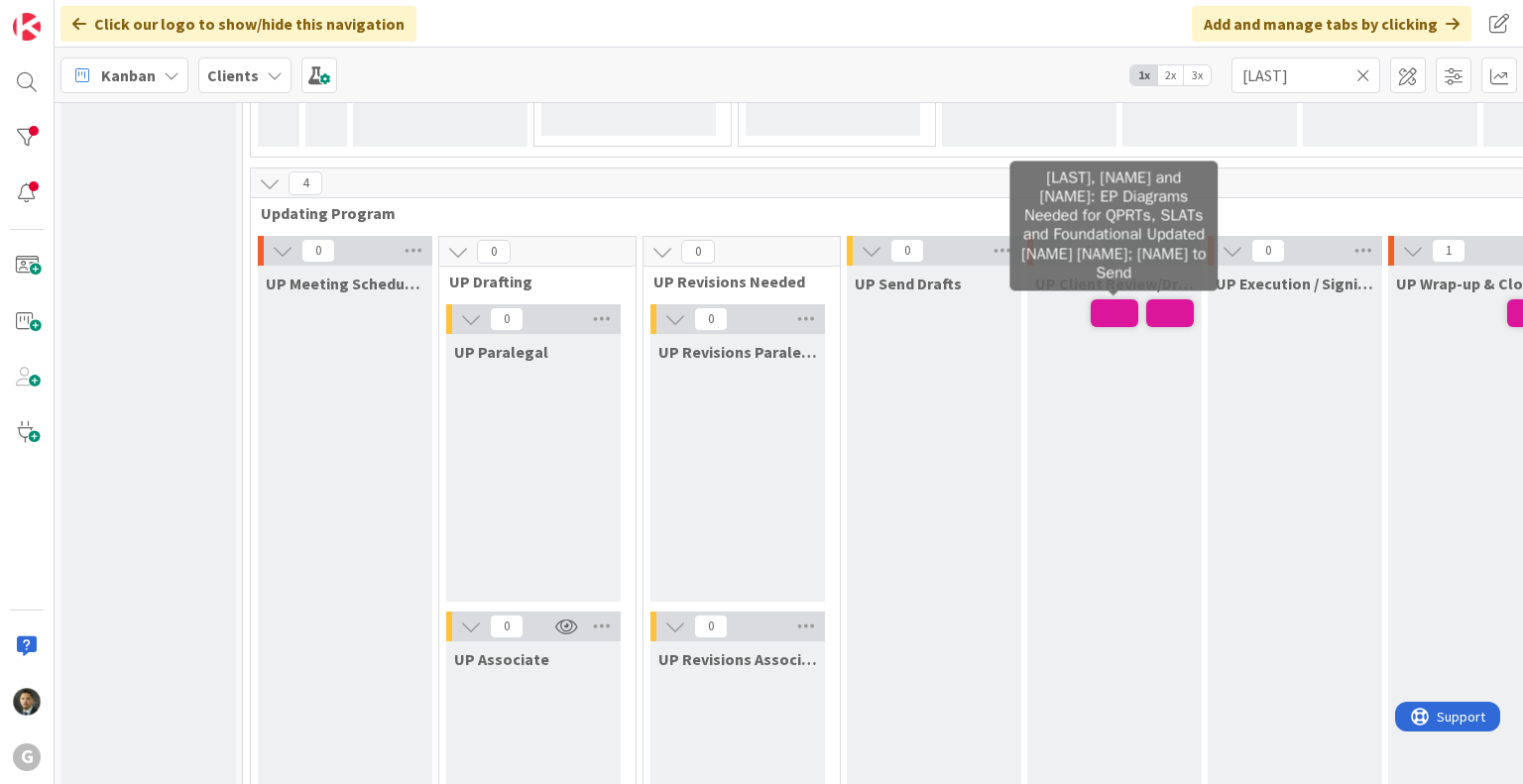 click at bounding box center (1114, 313) 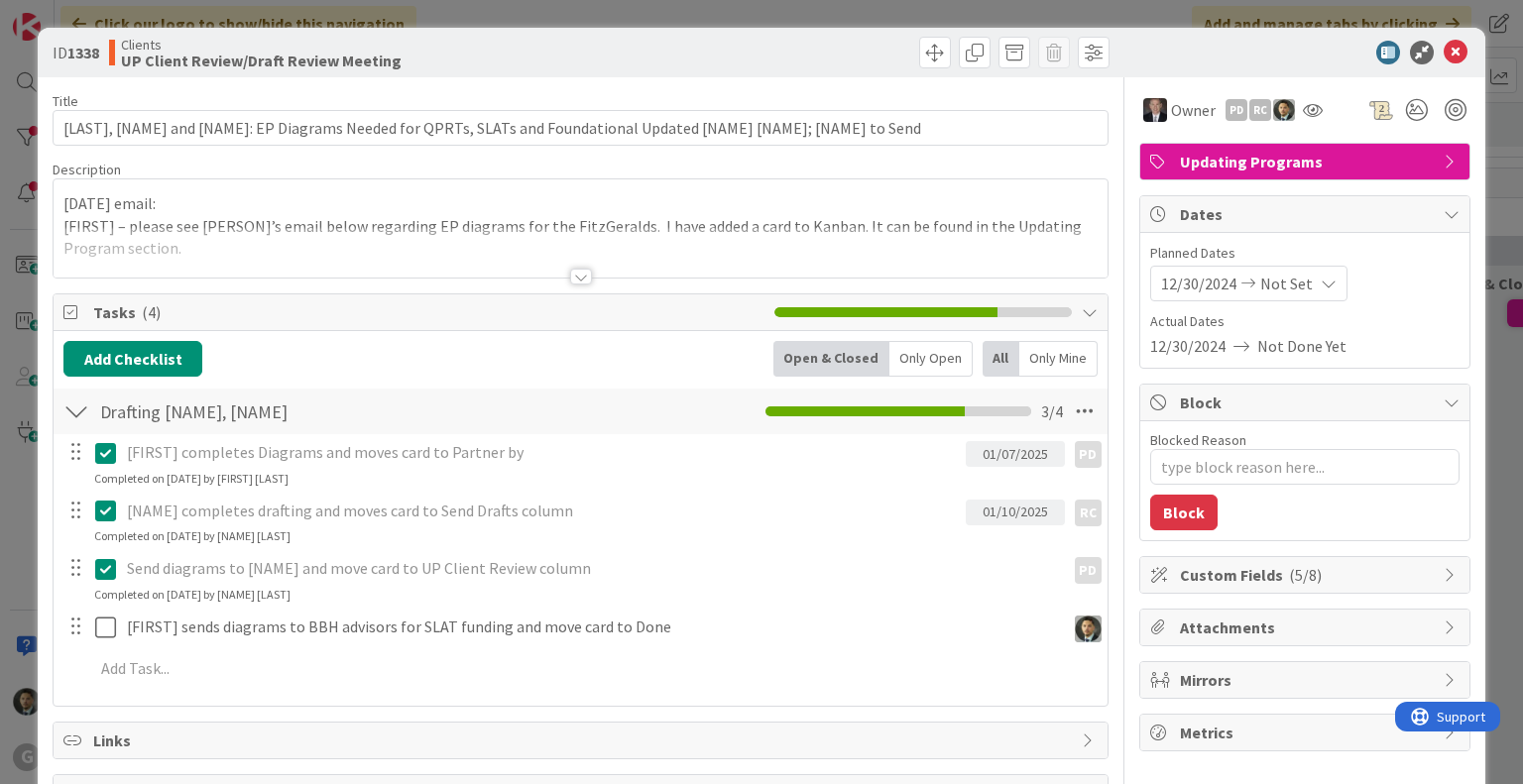 scroll, scrollTop: 0, scrollLeft: 0, axis: both 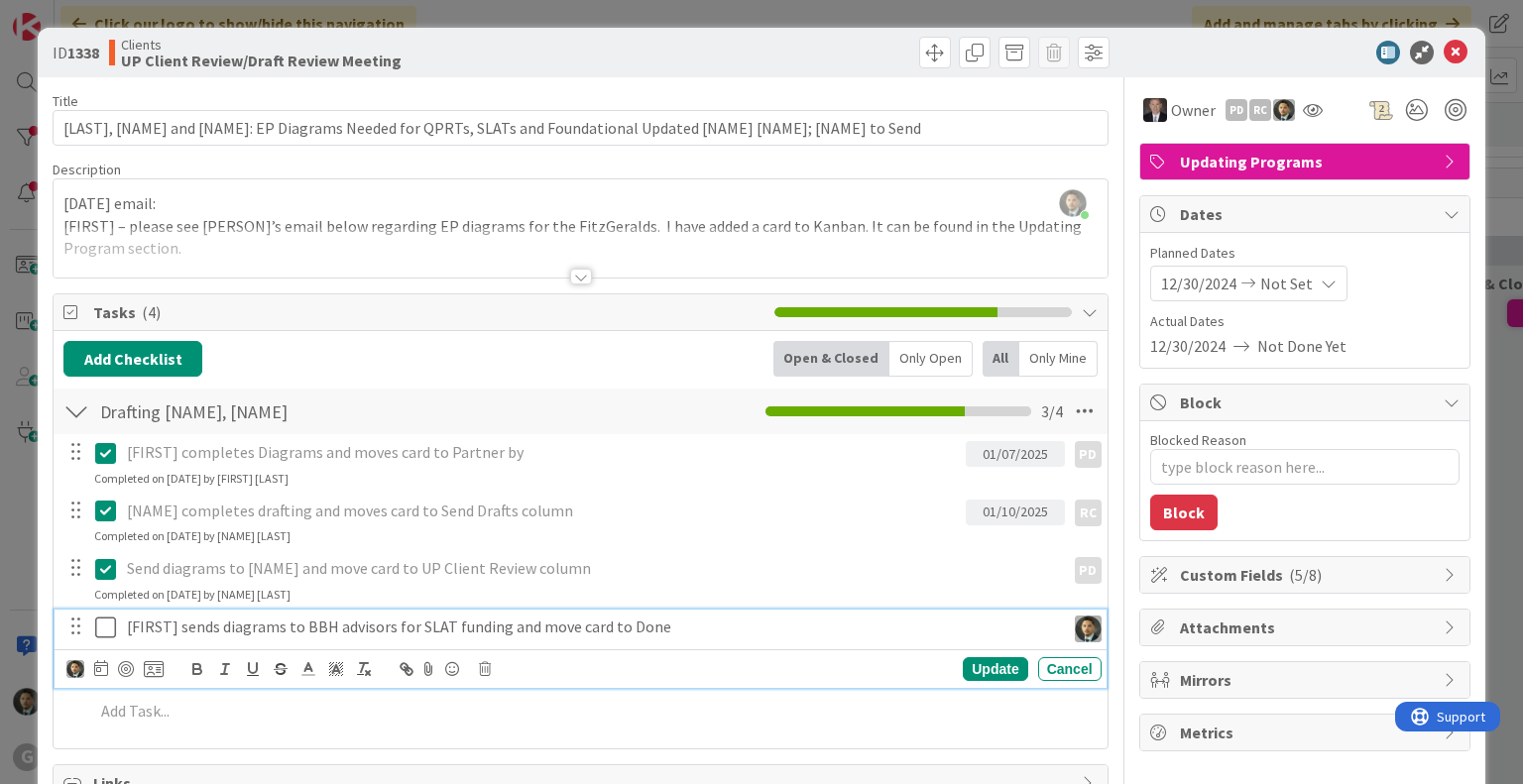 click at bounding box center [110, 627] 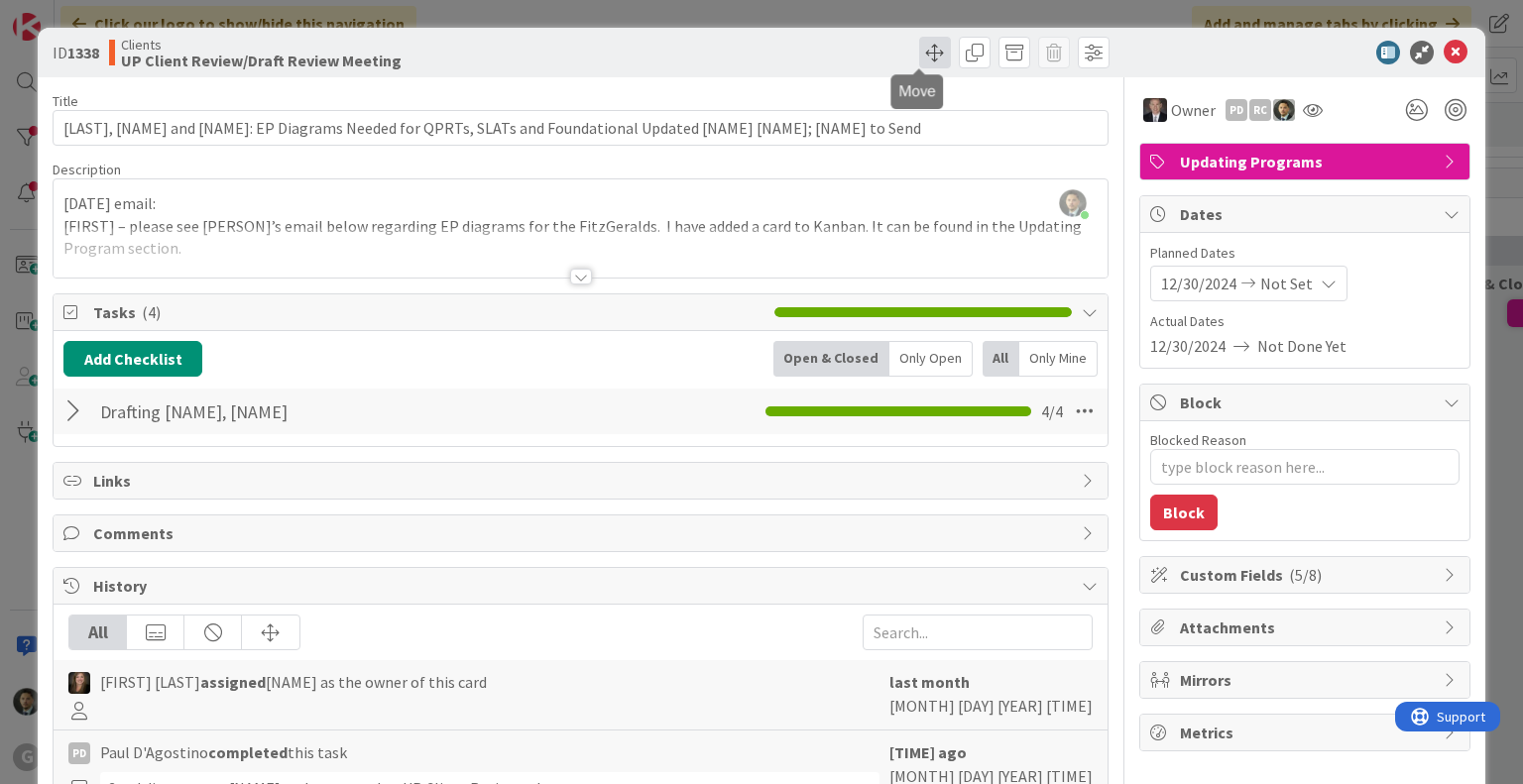 click at bounding box center [935, 53] 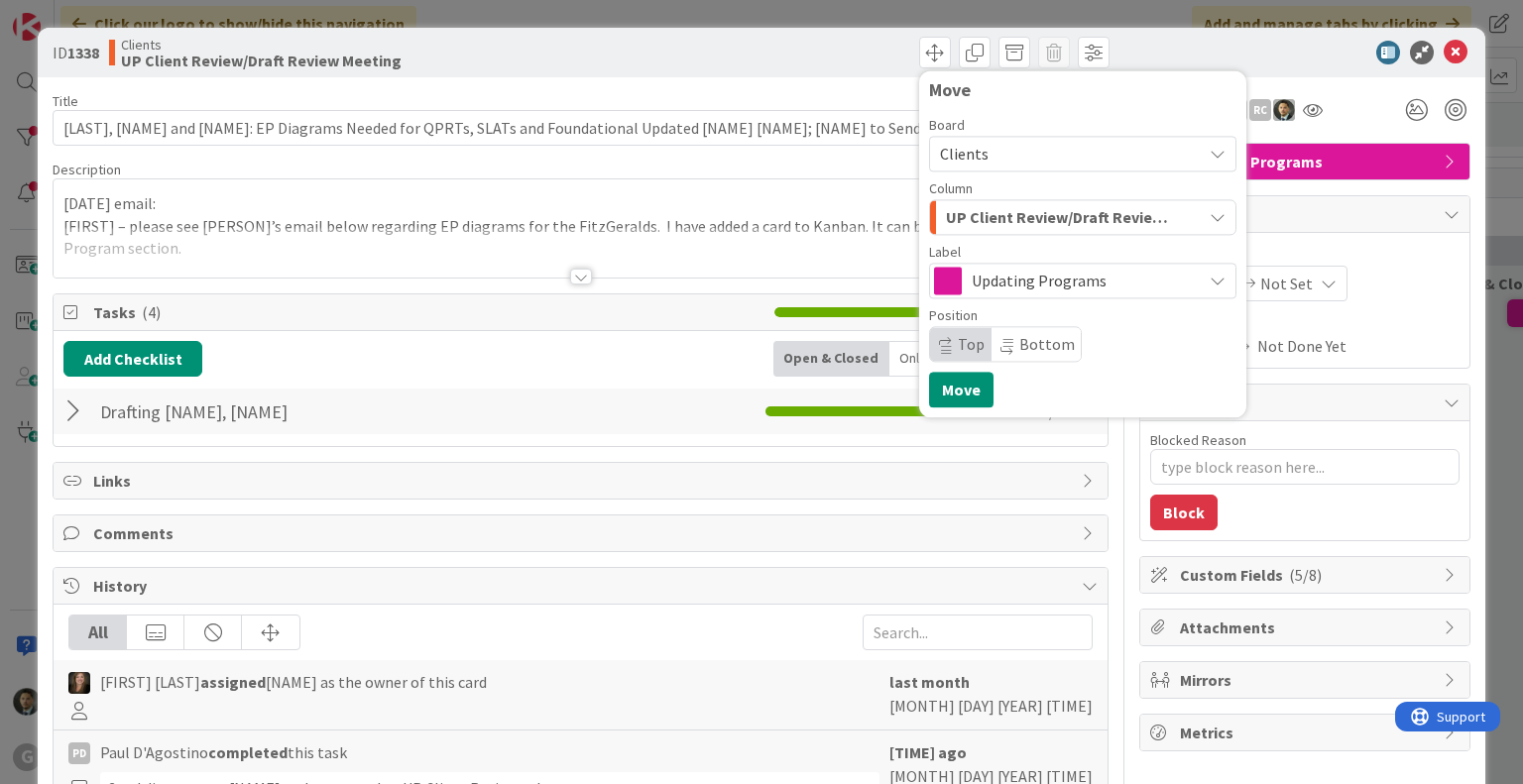click on "UP Client Review/Draft Review Meeting" at bounding box center [1060, 217] 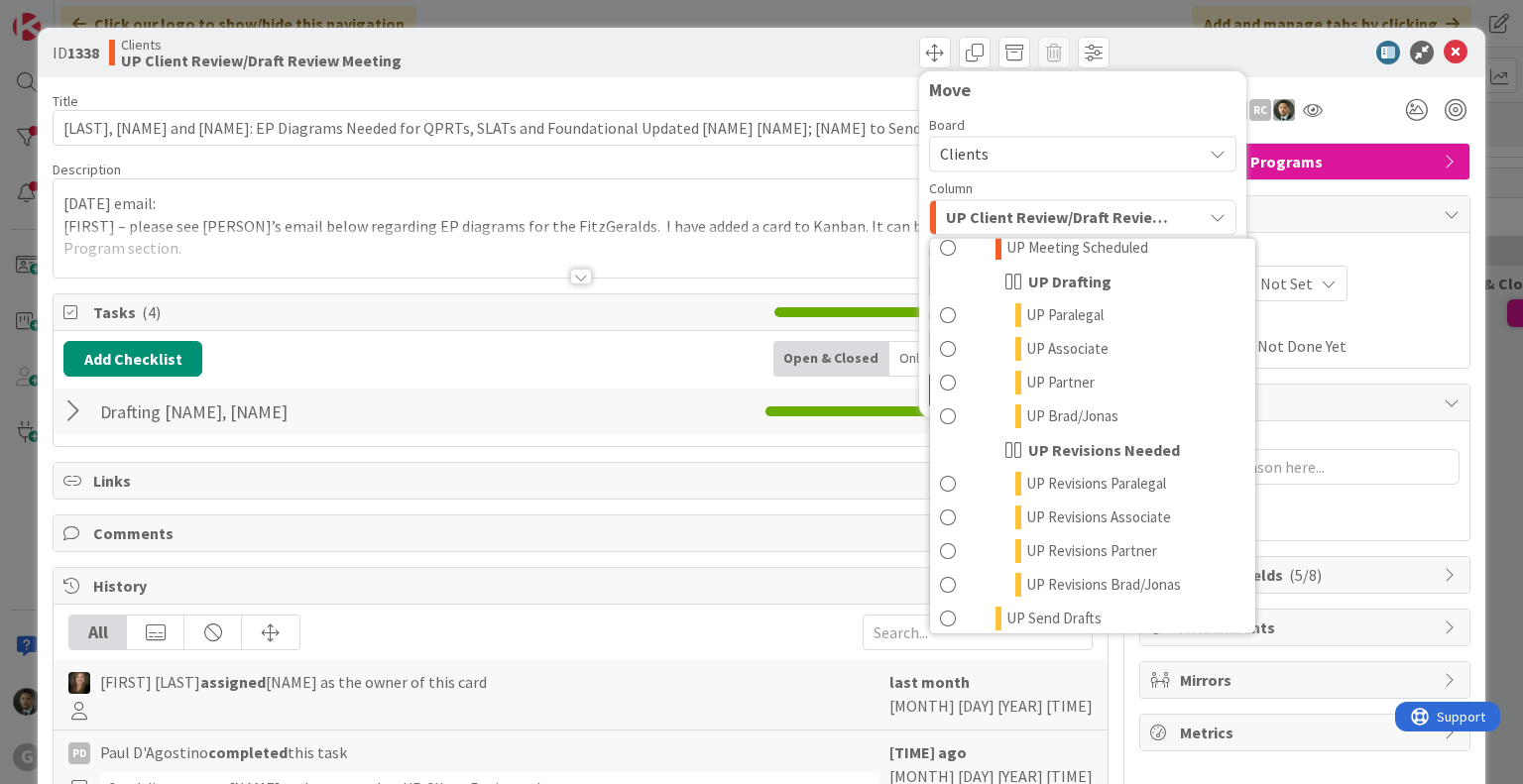 scroll, scrollTop: 1545, scrollLeft: 0, axis: vertical 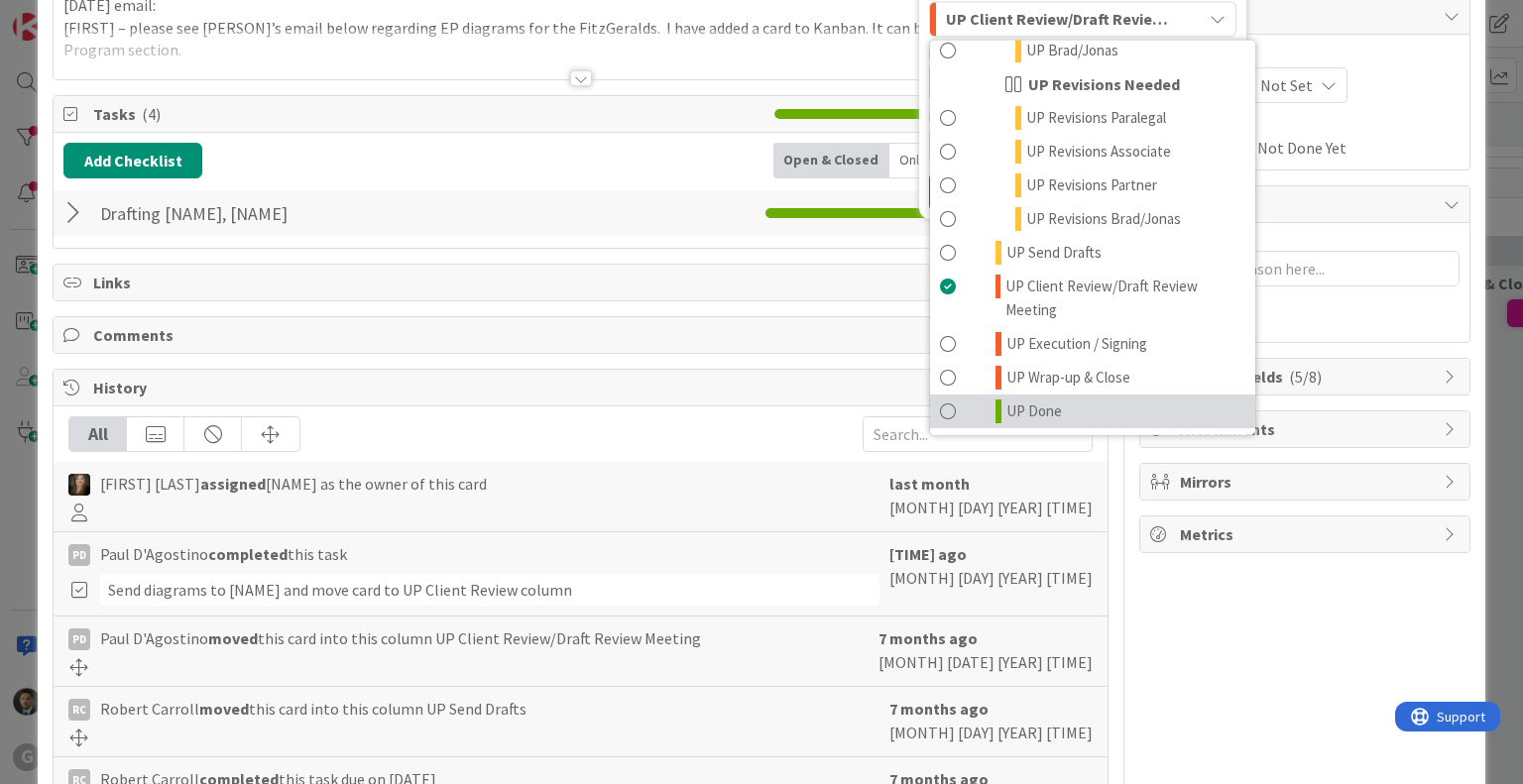 click on "UP Done" at bounding box center [1034, 411] 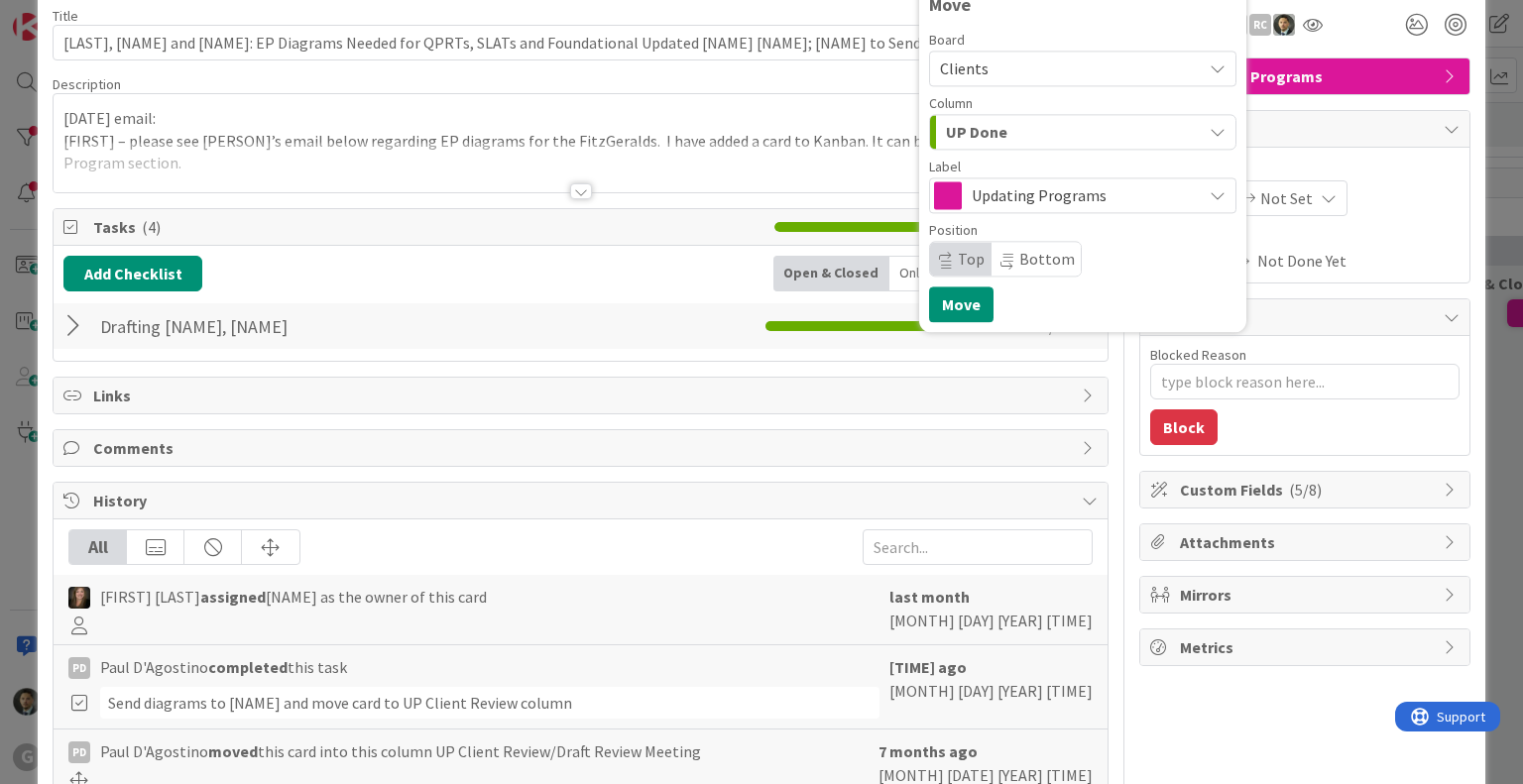 scroll, scrollTop: 0, scrollLeft: 0, axis: both 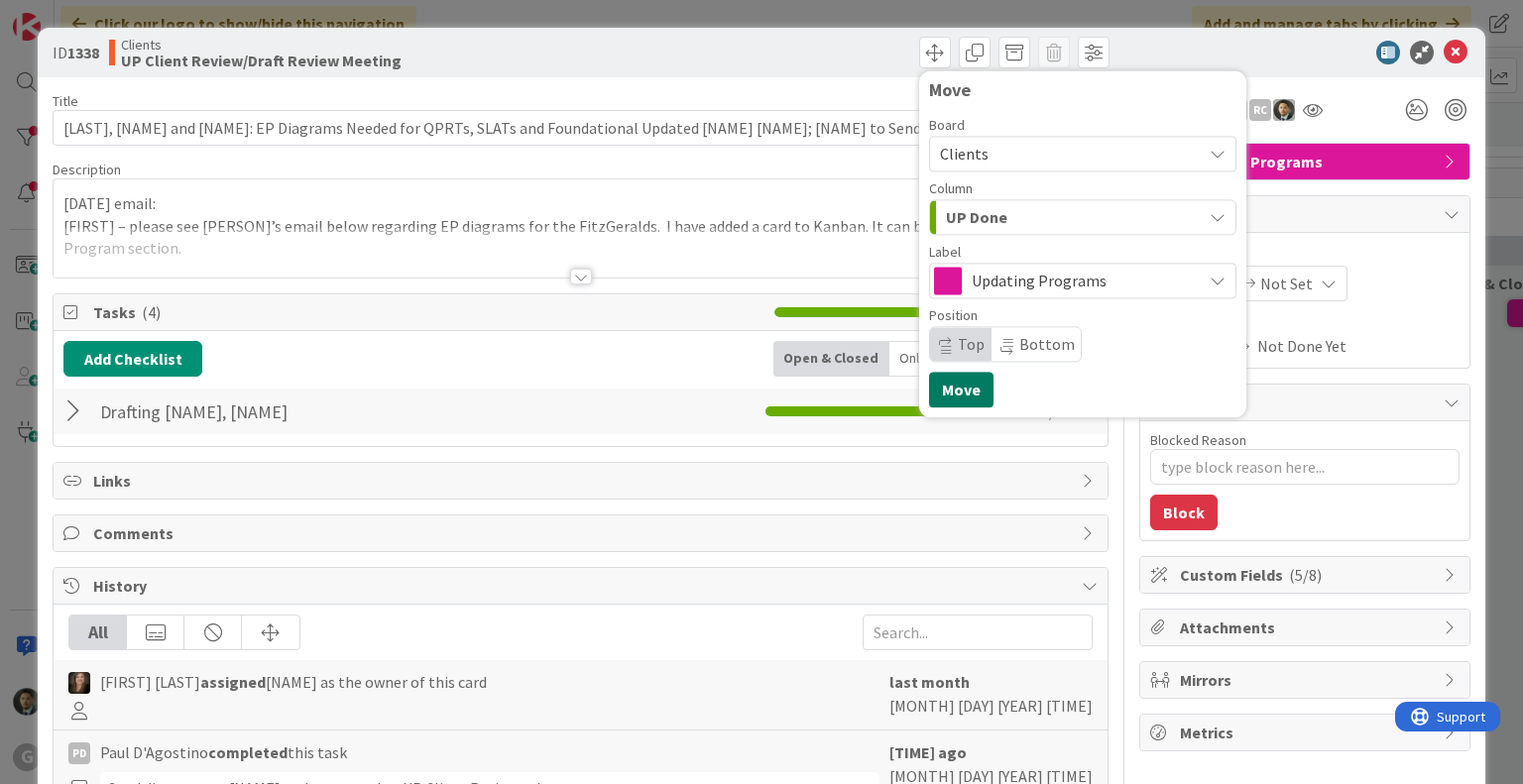 click on "Move" at bounding box center (961, 390) 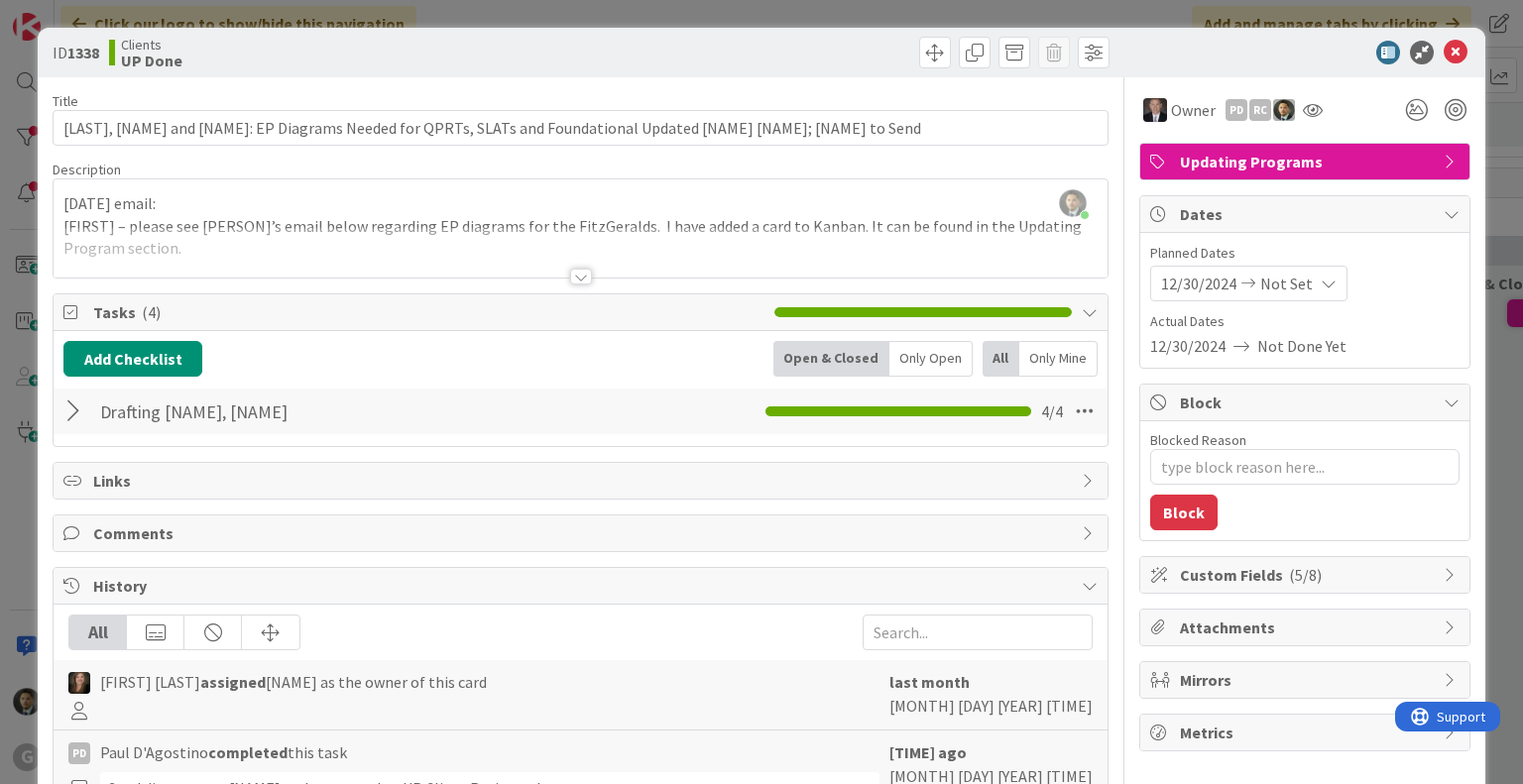 type on "x" 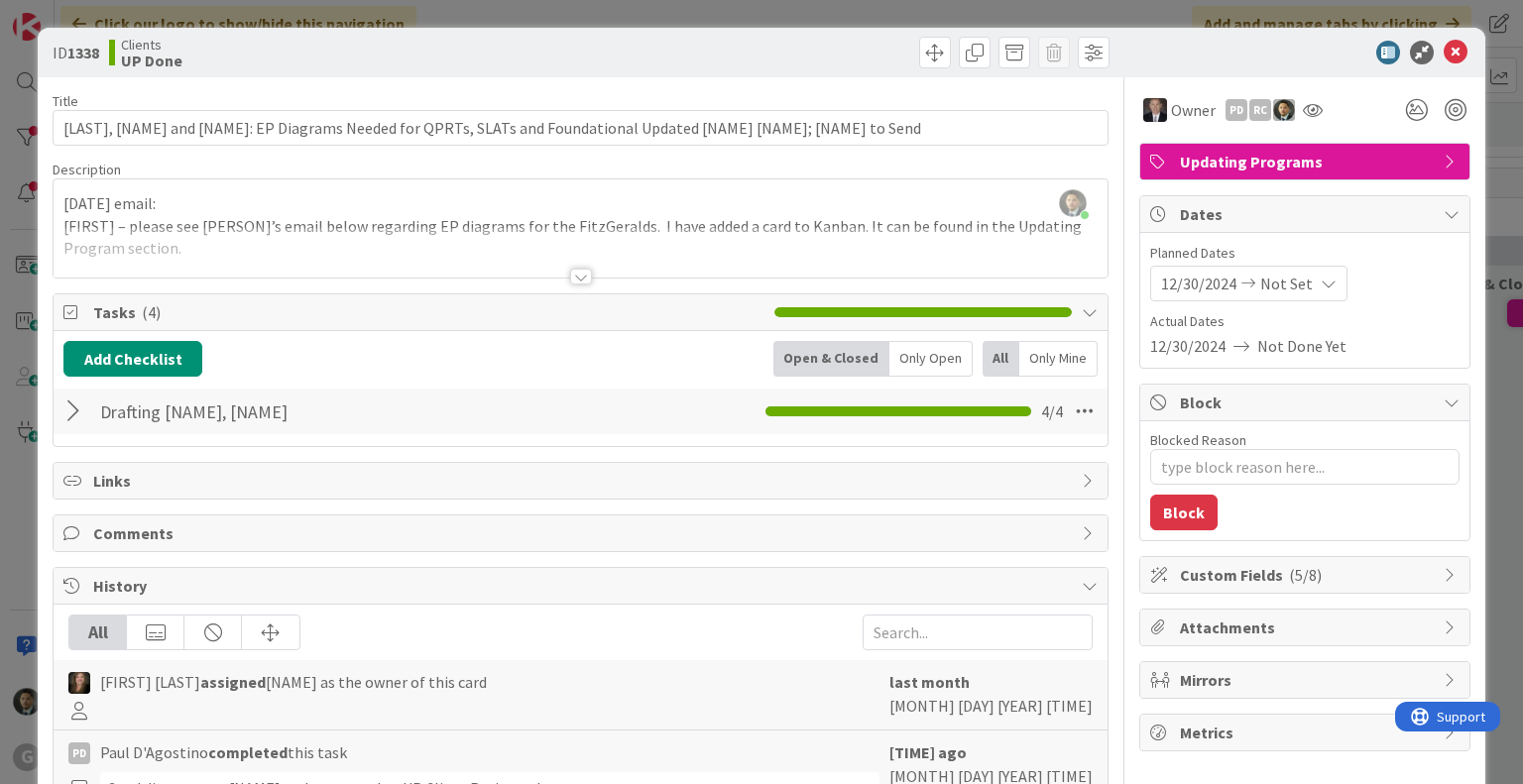 click on "ID  1338 Clients UP Done Move Move Title 120 / 128 [LAST], [FIRST] and [LAST]: EP Diagrams Needed for QPRTs, SLATs and Foundational Updated [FIRST] [PERSON]; [PERSON] to Send Description [FIRST] [LAST] [DATE] email: [FIRST] – please see [PERSON]’s email below regarding EP diagrams for the FitzGeralds.  I have added a card to Kanban. It can be found in the Updating Program section. Prepare diagrams and send them to [PERSON] for his review and approval by [DATE] [PERSON] reviews and approves or modifies the diagrams by [DATE] [PERSON] – would you like [FIRST] to send the diagrams to the client once completed and approved? Thanks, [PERSON] From:  [FIRST] [LAST] < [EMAIL] >    Sent:  [DAY], [MONTH] [DAY], [YEAR] [TIME]   To:  [FIRST] [LAST] < [EMAIL] >   Subject:  [LAST], [FIRST] and [LAST] [PERSON]:  Please assign to [FIRST], review by [PERSON] once he has returned from vacation. [FIRST] [LAST], J.D., LL.M. Owner PD RC Updating Programs Tasks ( 4 ) Add Checklist Only Open" at bounding box center (762, 392) 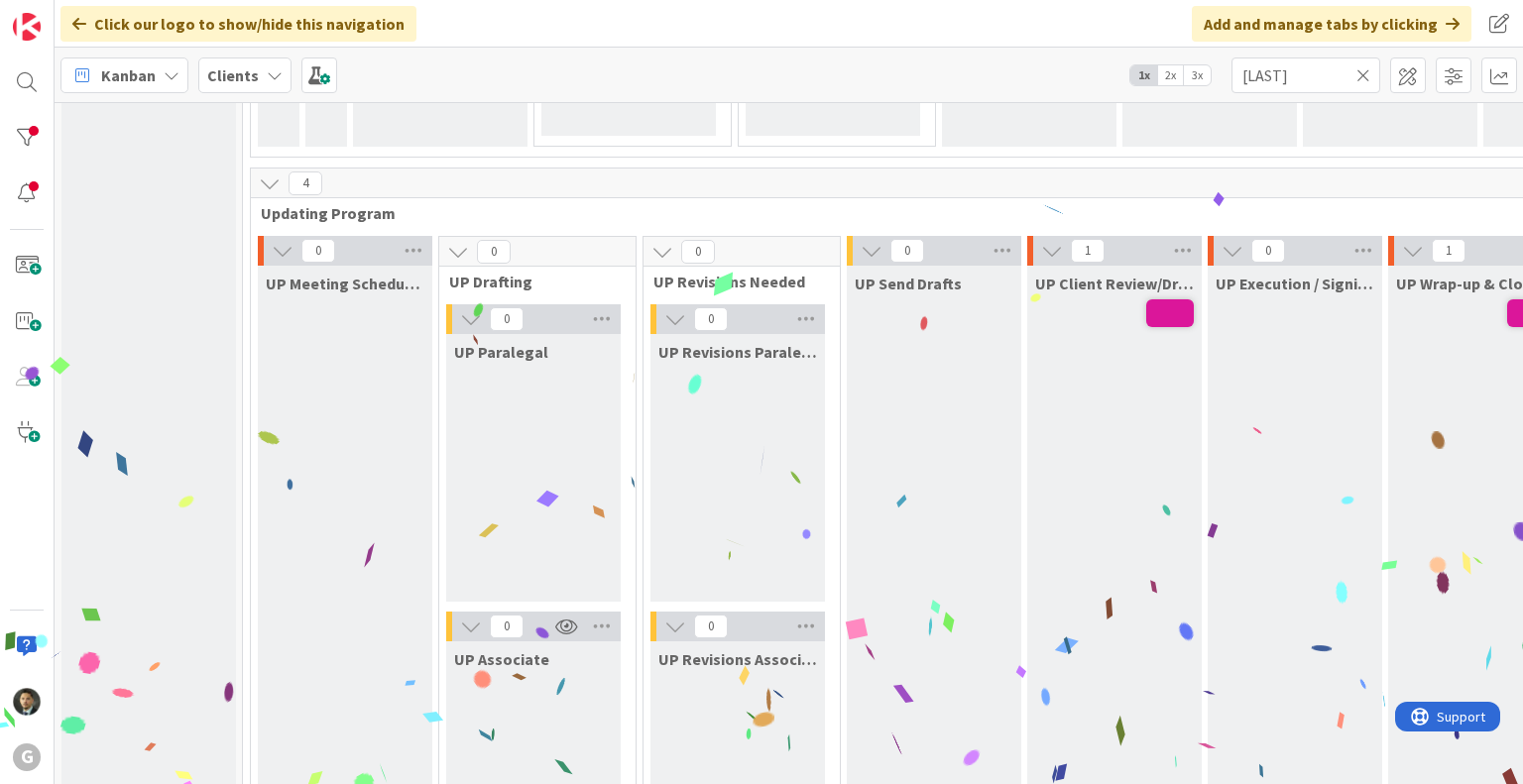 scroll, scrollTop: 0, scrollLeft: 0, axis: both 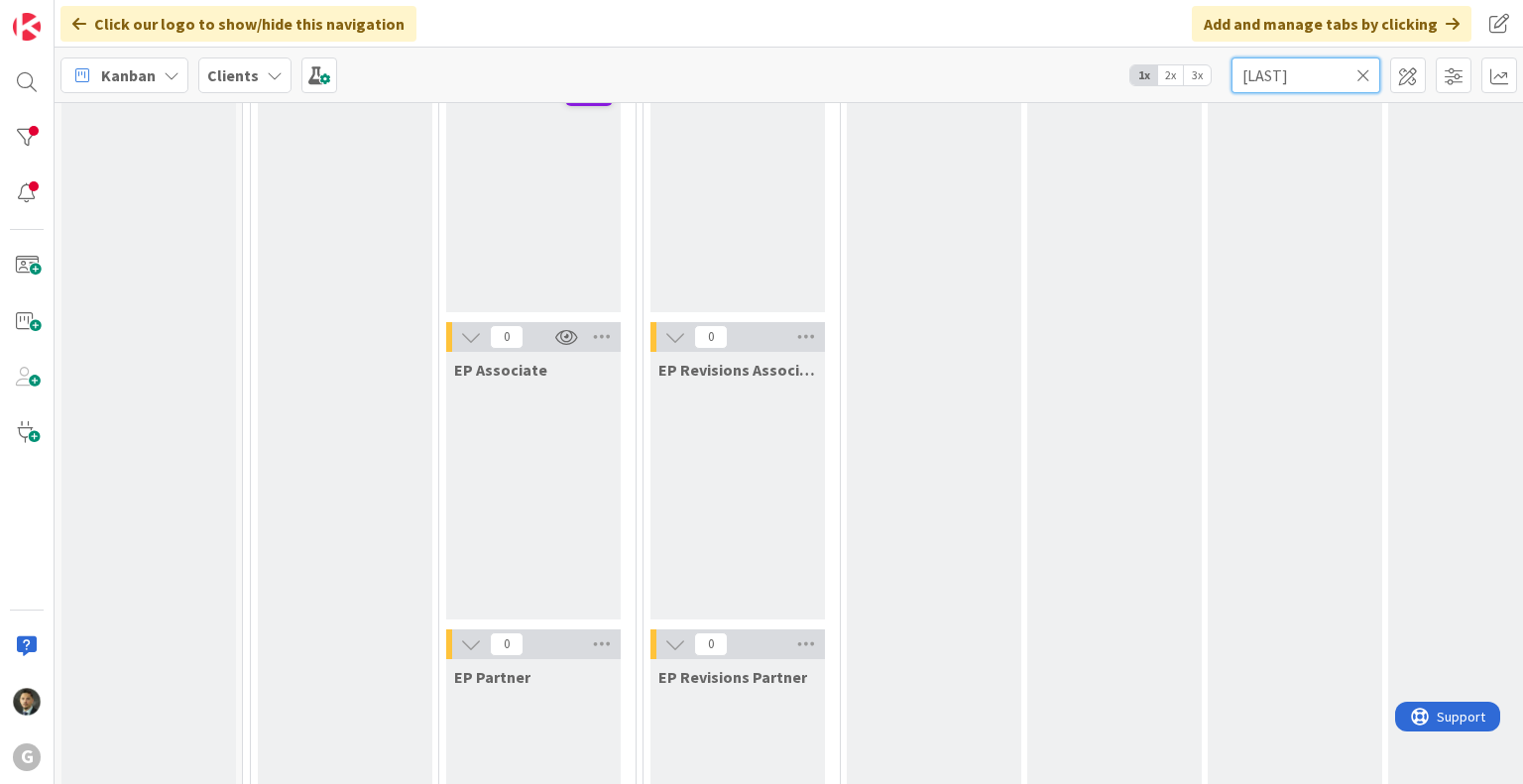 drag, startPoint x: 1301, startPoint y: 81, endPoint x: 1162, endPoint y: 78, distance: 139.03237 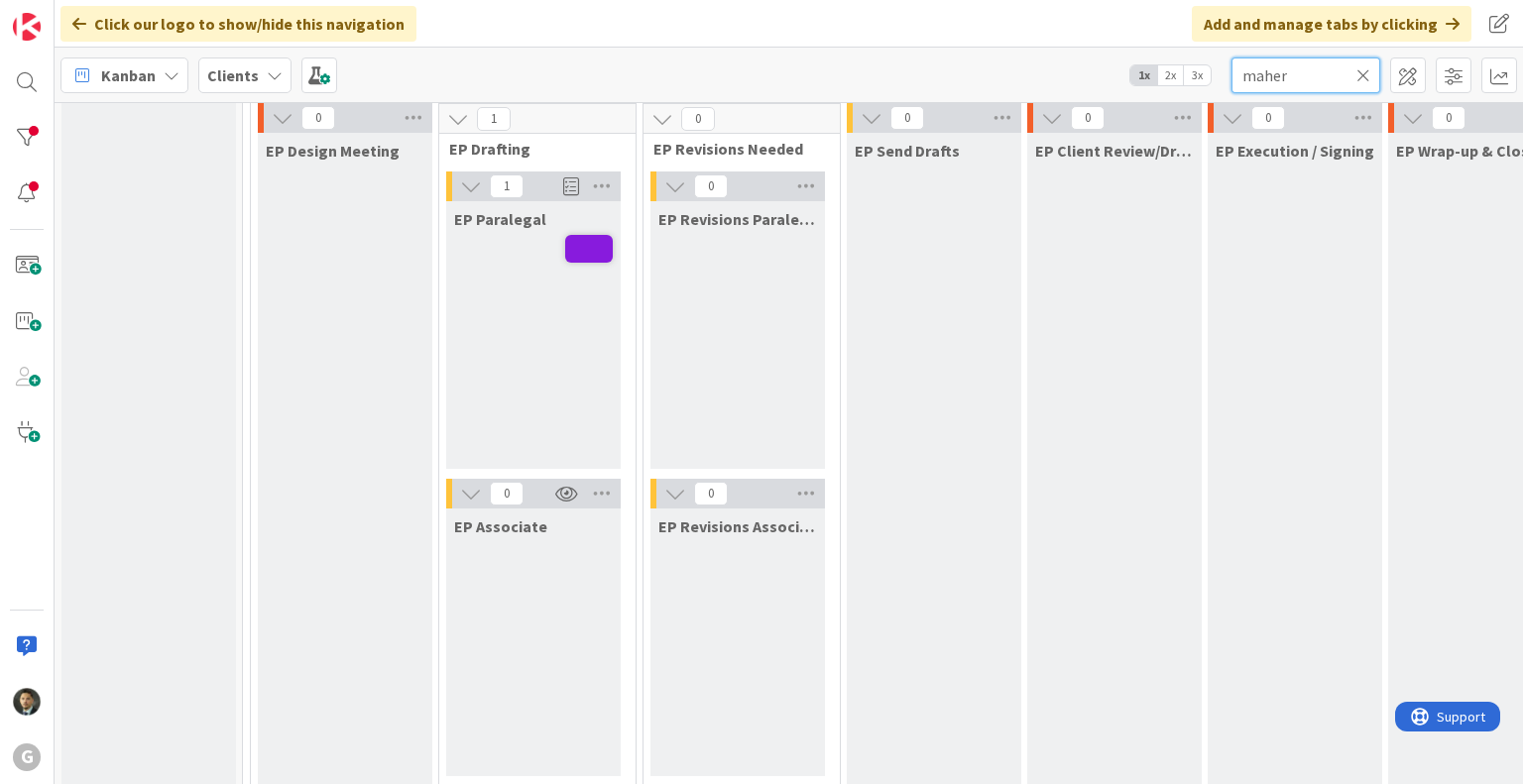 scroll, scrollTop: 0, scrollLeft: 0, axis: both 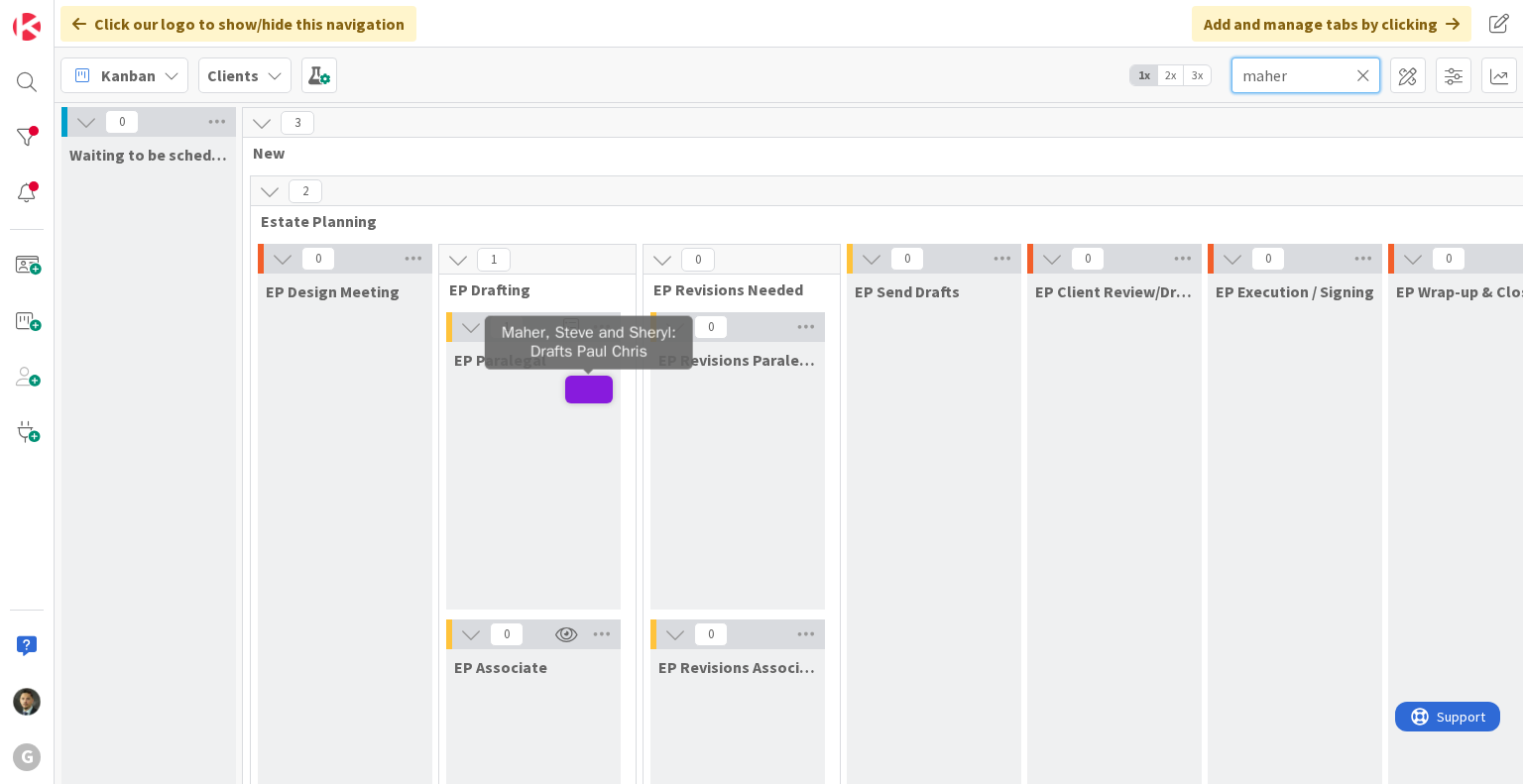 type on "maher" 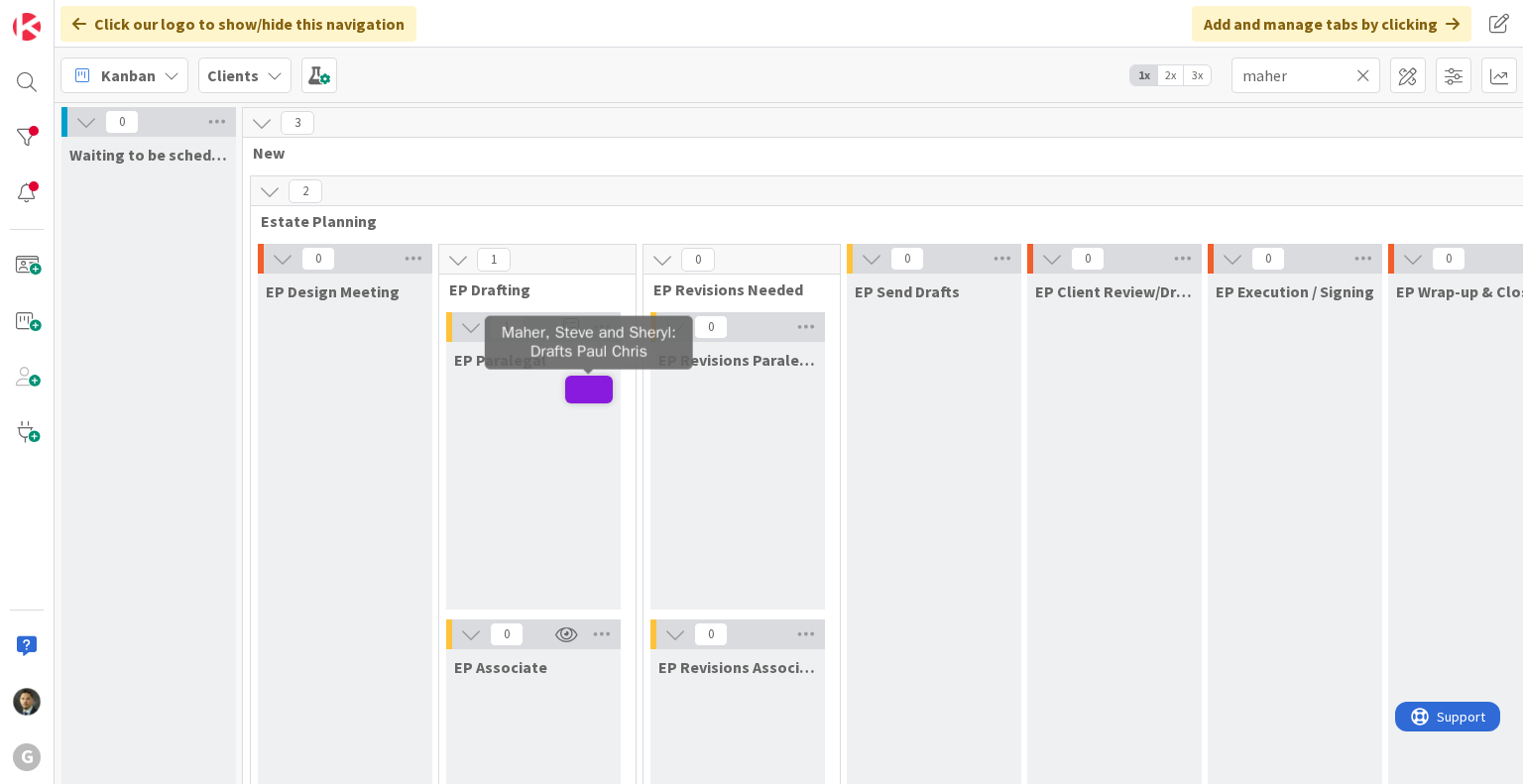 click at bounding box center [589, 390] 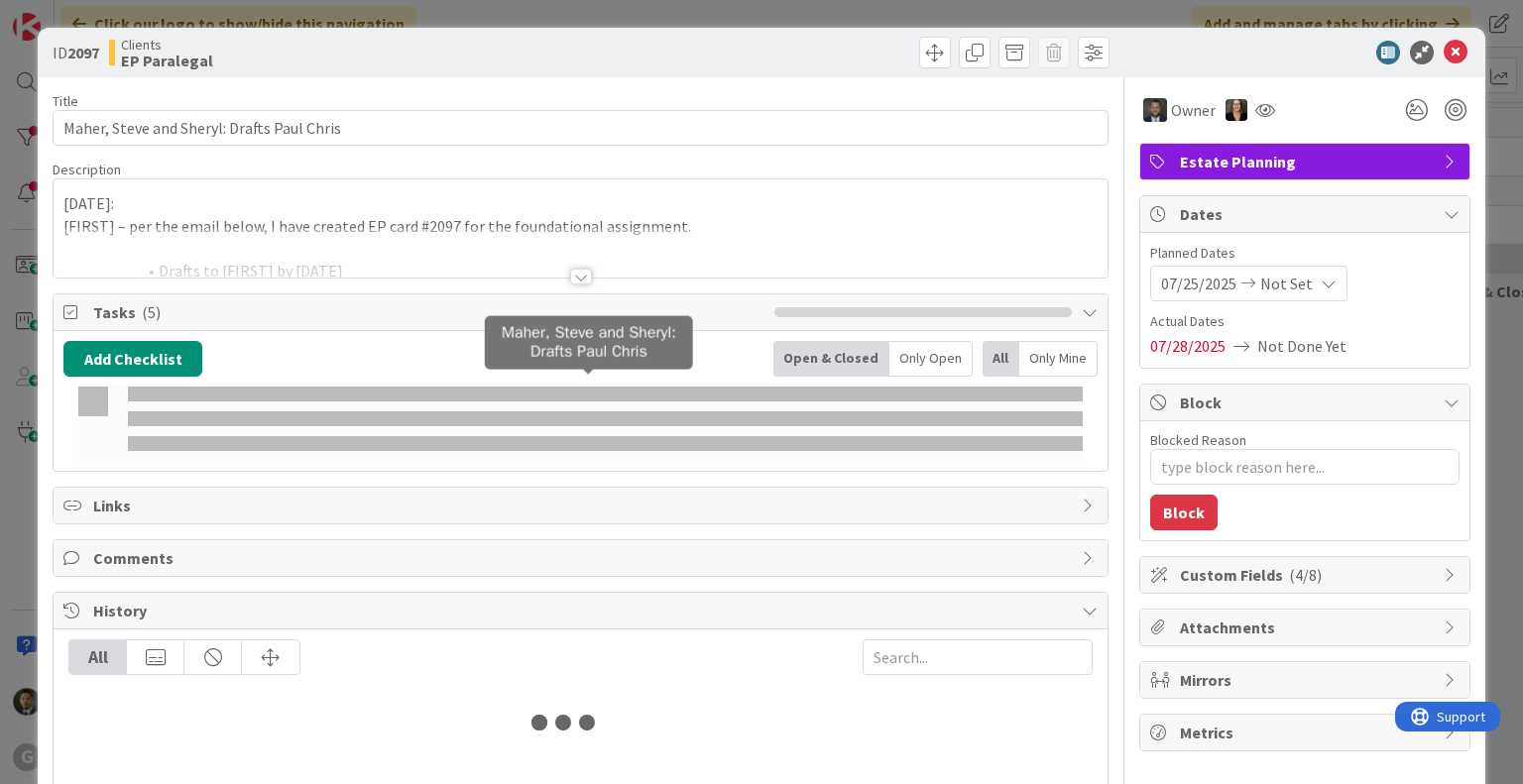 type on "x" 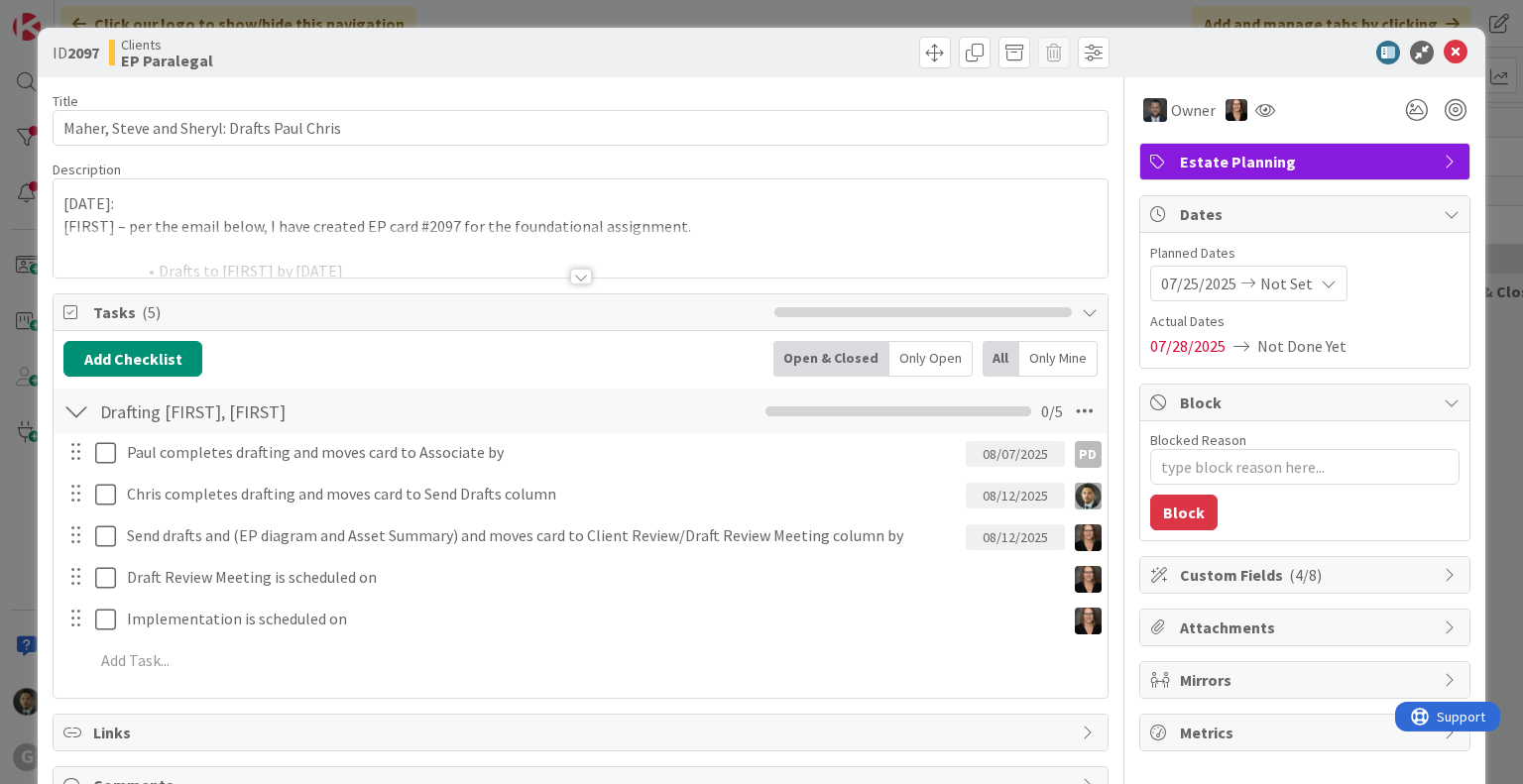 scroll, scrollTop: 0, scrollLeft: 0, axis: both 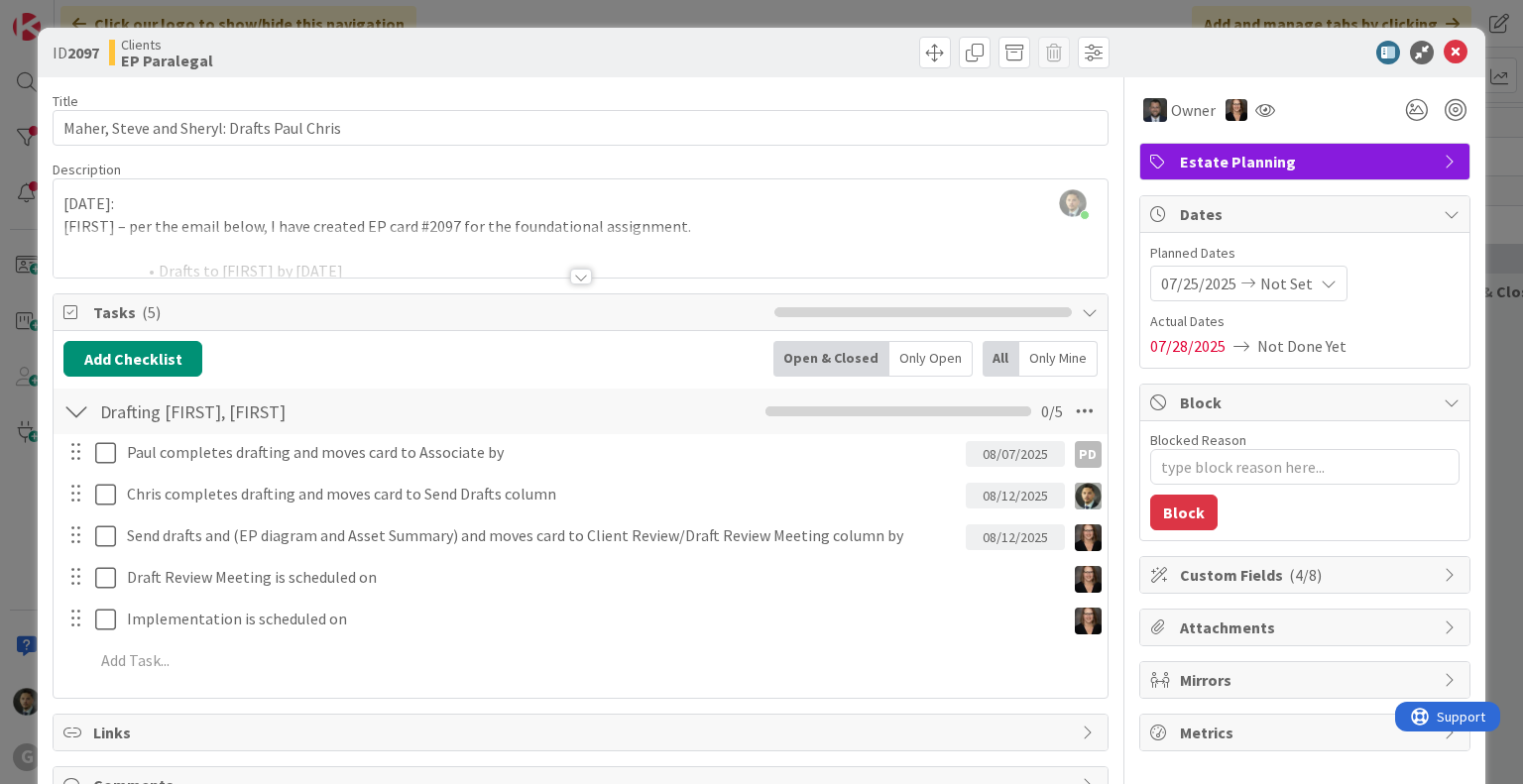 click on "ID  2097 Clients EP Paralegal Title 42 / 128 [LAST], [NAME] and [NAME]: Drafts [NAME] [NAME] Description [NAME] [NAME] just joined [DATE]: [NAME] – per the email below, I have created EP card #2097 for the foundational assignment. Drafts to [NAME] by [DATE] Drafts to client by [DATE] ([NAME] to send the drafts) Draft review and implementation TBD Thanks, [NAME] From:  [NAME] < [EMAIL] > Sent:  [DAY], [MONTH], [YEAR] [HOUR]:[MINUTE] [AM/PM] To:  [NAME] < [EMAIL] >; [NAME] < [EMAIL] > Cc:  [NAME] < [EMAIL] >; [NAME] < [EMAIL] >; [NAME] < [EMAIL] > Subject:  [NAME] and [NAME] [NAME]: Please prepare a foundational plan and diagram, including a CPT based on the drafts in box (in the executed file – please note that they were never executed). Have [NAME] review. [NAME]: Please add to kanban. [NAME], J.D., LL.M. [NAME]: Please add to kanban. Owner Estate Planning Tasks (" at bounding box center (762, 392) 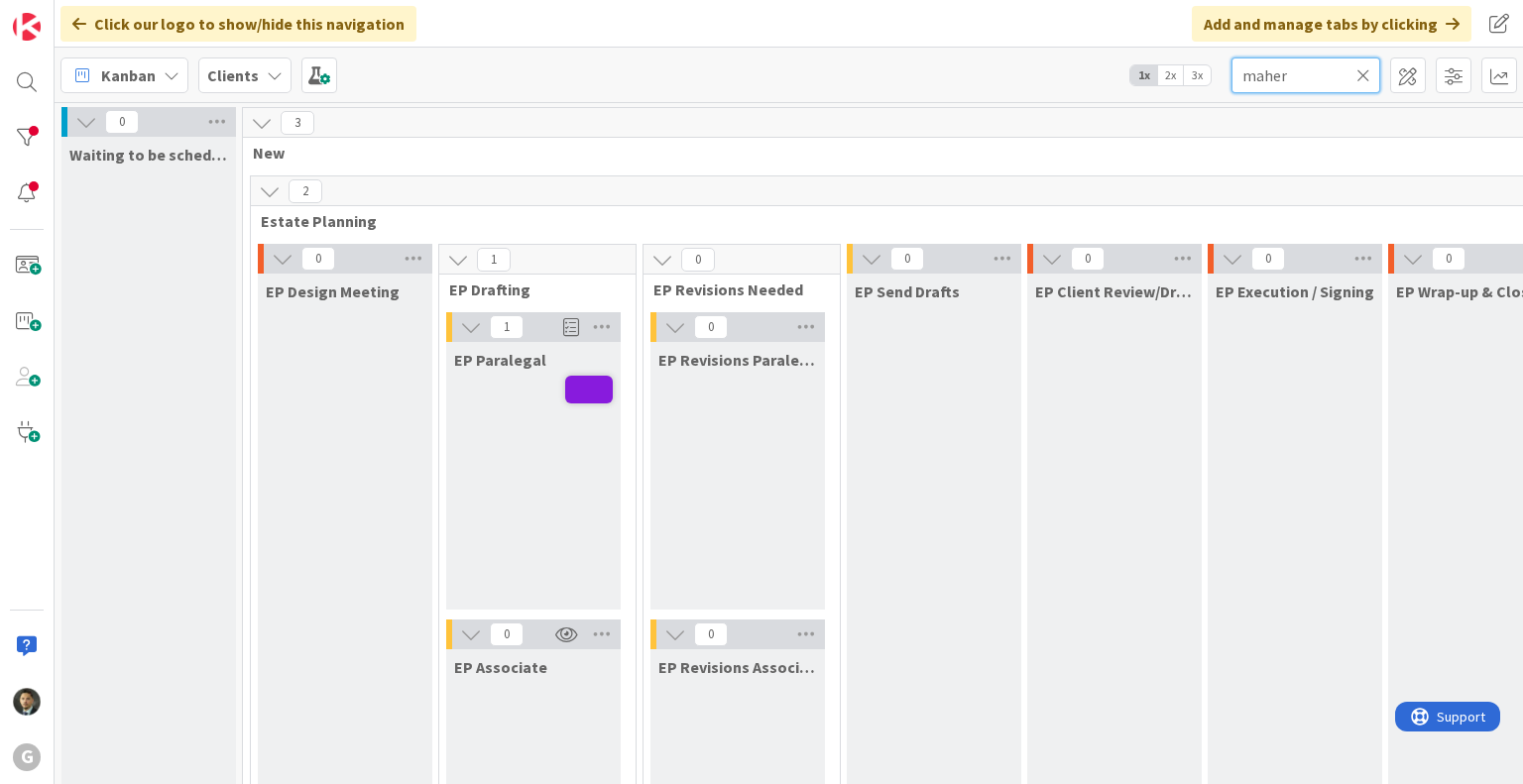 drag, startPoint x: 1324, startPoint y: 77, endPoint x: 1190, endPoint y: 69, distance: 134.23859 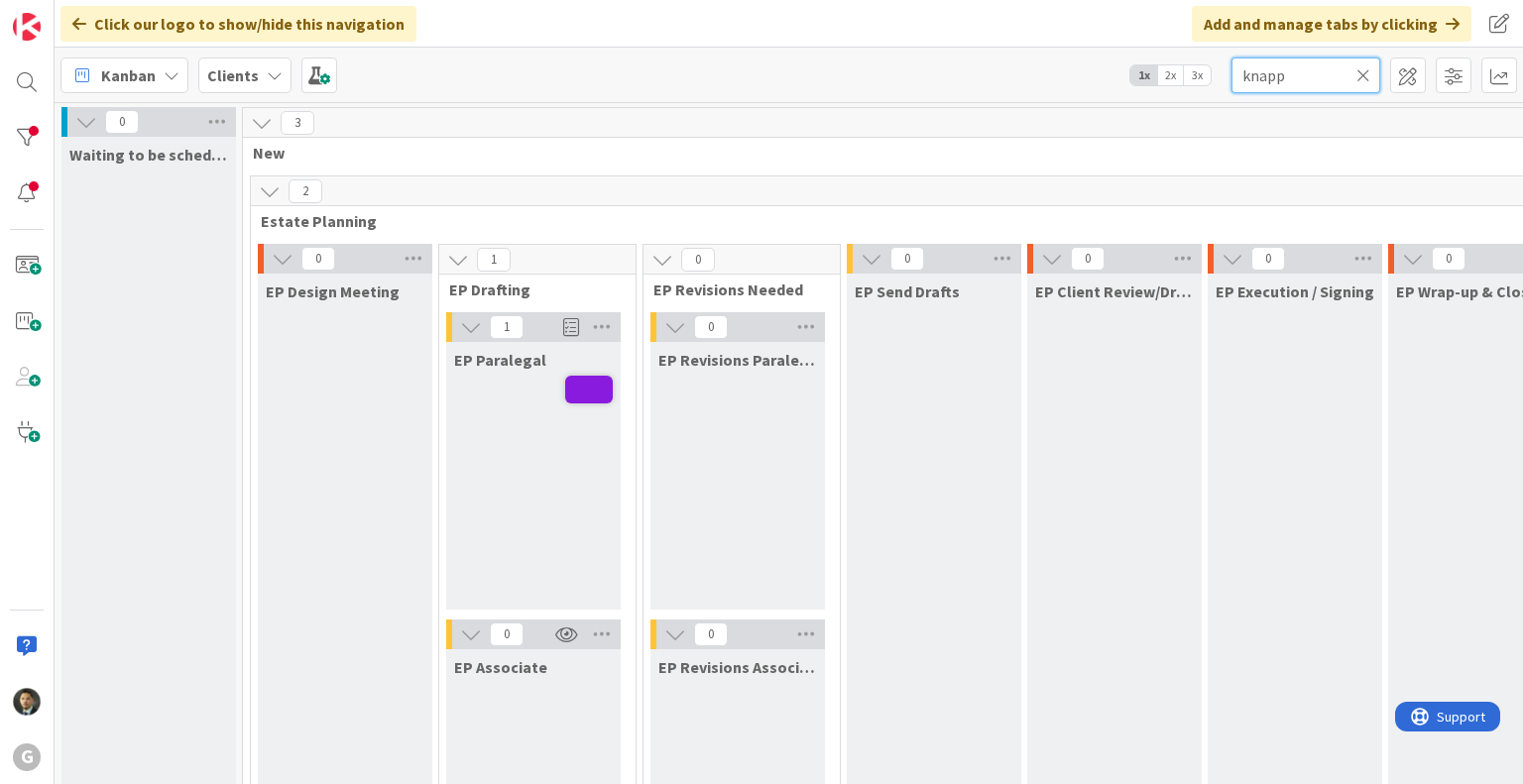type on "knapp" 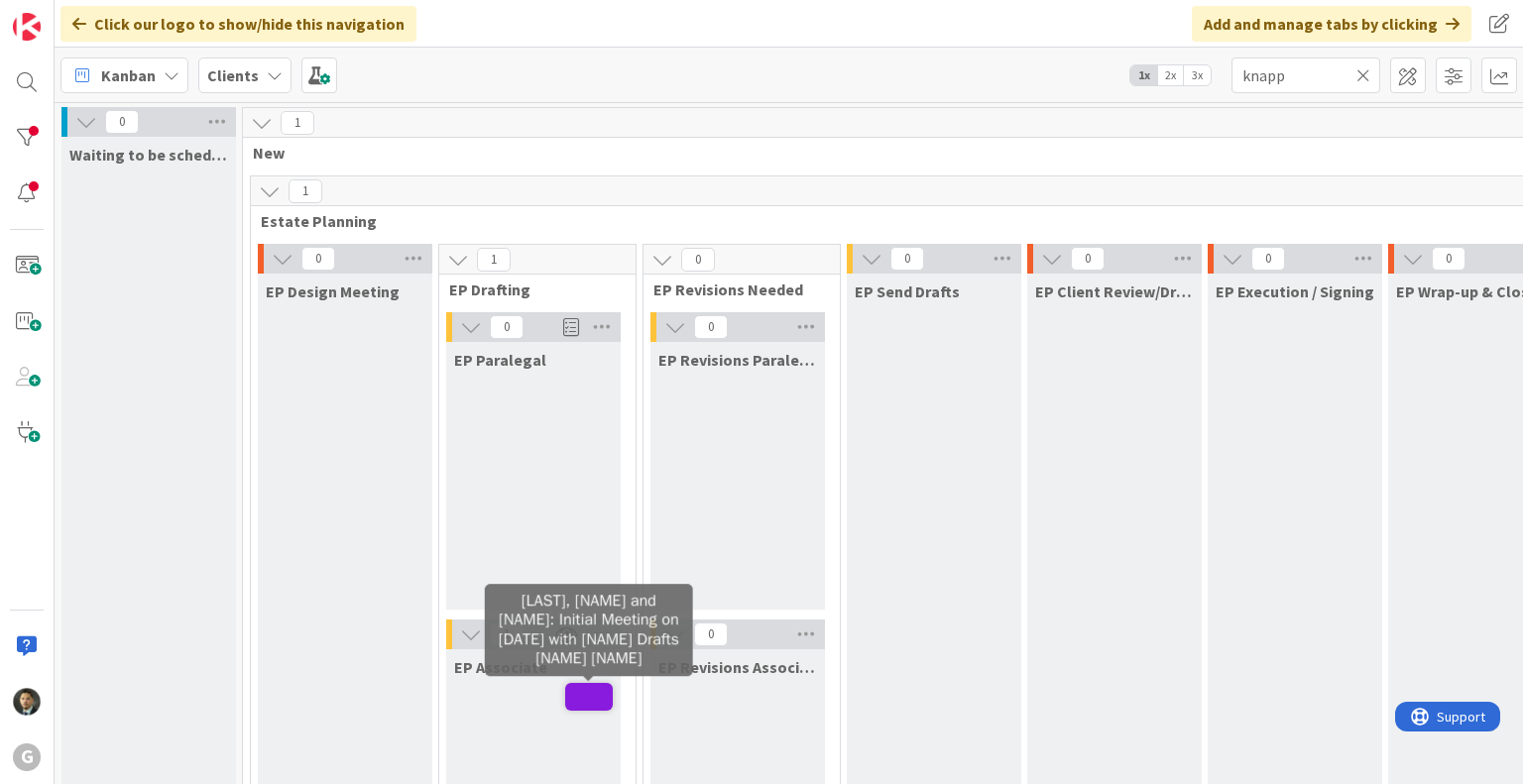 click at bounding box center [589, 697] 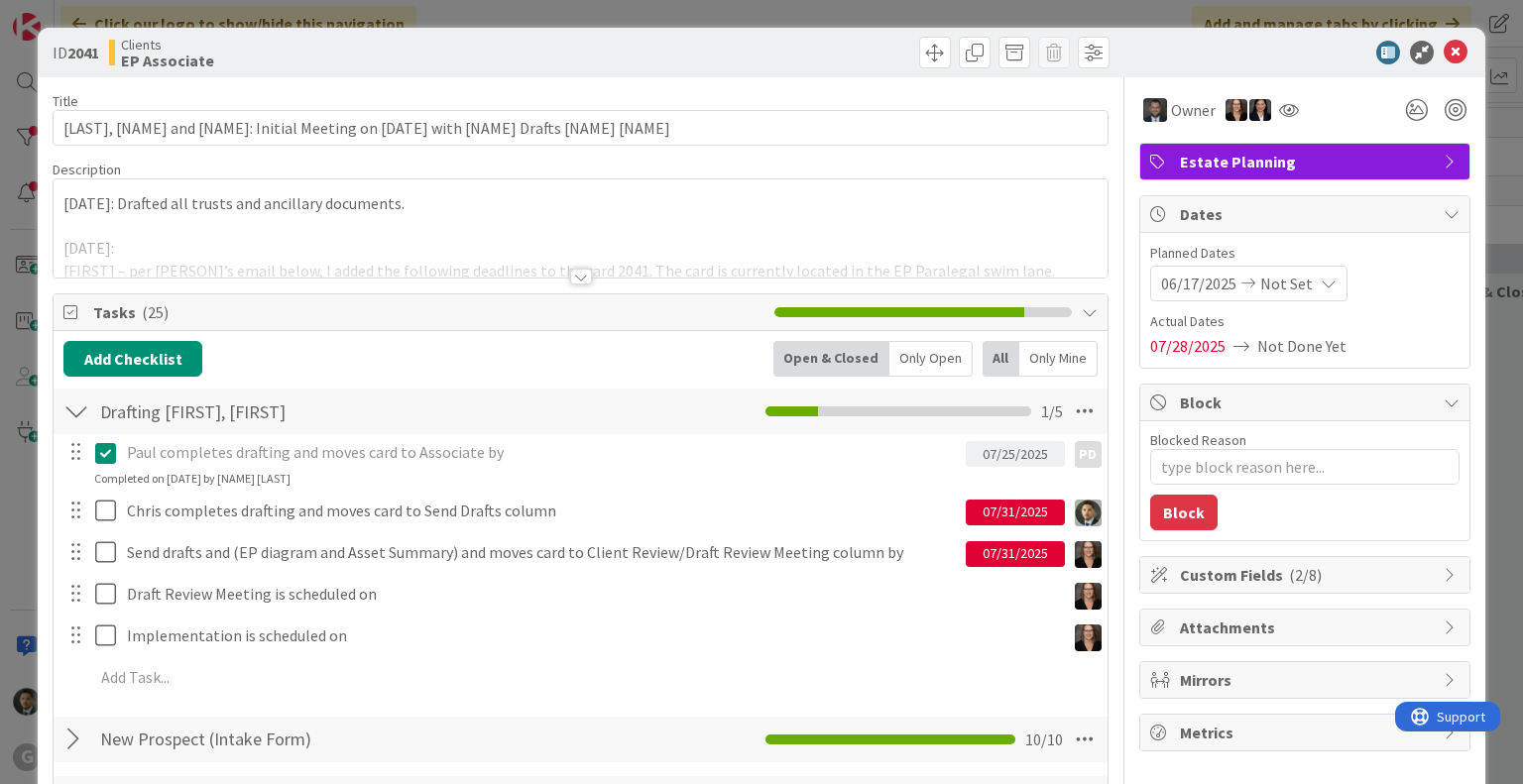 scroll, scrollTop: 0, scrollLeft: 0, axis: both 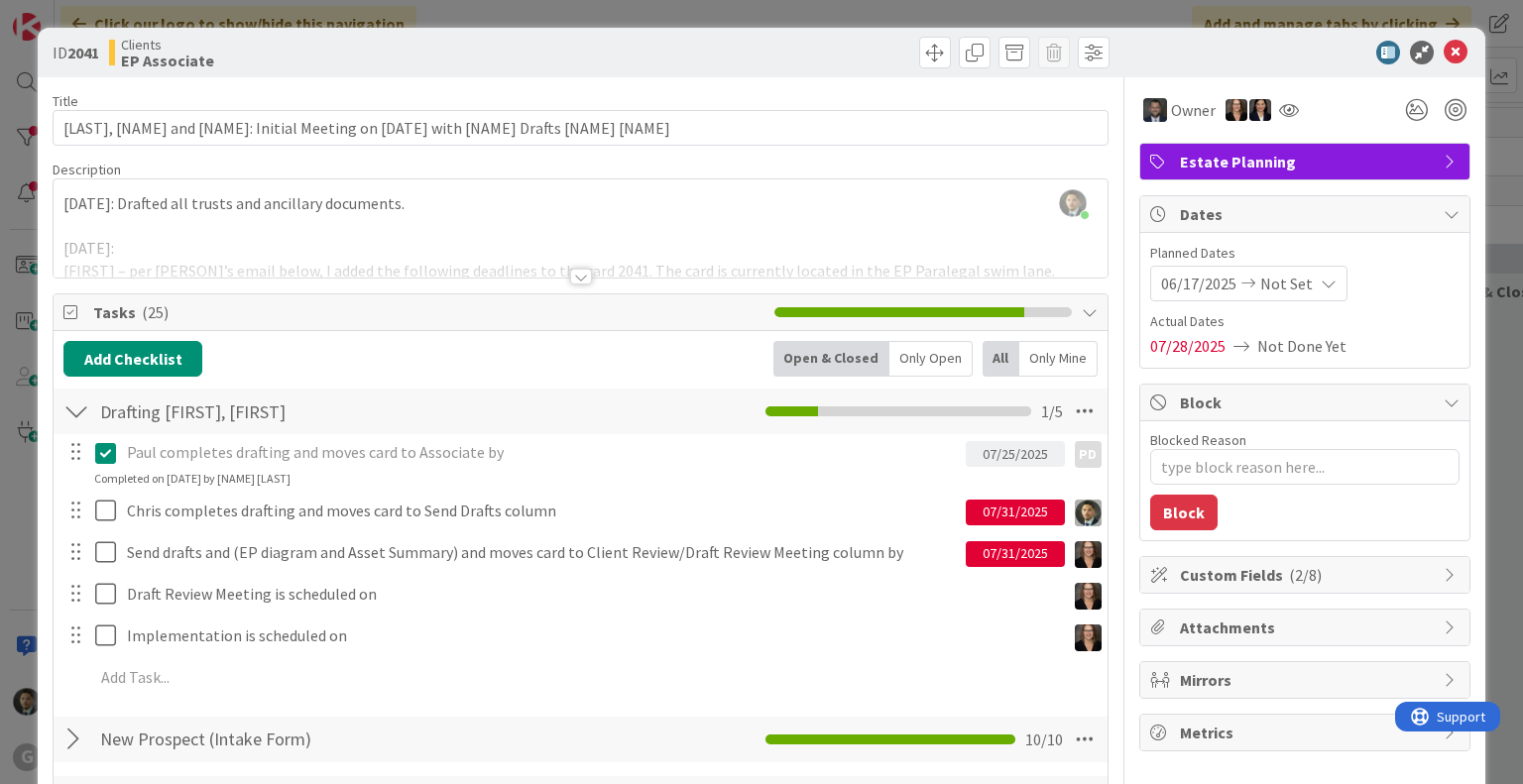 click on "ID  2041 Clients EP Associate Title 77 / 128 [LAST], [NAME] and [NAME]: Initial Meeting on [DATE] with [NAME] Drafts [NAME] [NAME] Description [NAME] [NAME] just joined [DATE] PBD: Drafted all trusts and ancillary documents. [DATE]: [NAME] – per [NAME]’s email below, I added the following deadlines to the card 2041. The card is currently located in the EP Paralegal swim lane. Drafts to [NAME] by [DATE] Drafts to client by [DATE] ([NAME] to send drafts) Thanks, [NAME] From:  [NAME] < [EMAIL] > Sent:  [DAY], [MONTH], [YEAR] [HOUR]:[MINUTE] [AM/PM] To:  [NAME] < [EMAIL] > Subject:  [LAST], [NAME] and [NAME] [NAME]: Please see attached – I apologize for forgetting to send you my notes earlier. [NAME] will draft and [NAME] to review. Please note that [NAME] for timing, that [NAME] will have the drafts completed today. Thank you. [NAME] [NAME] B. [LAST], J.D., LL.M. [DATE] Clients are scheduled for follow up meeting with [NAME] on [DATE] via Zoom. Owner Estate Planning Tasks ( 25 ) All 20" at bounding box center [762, 392] 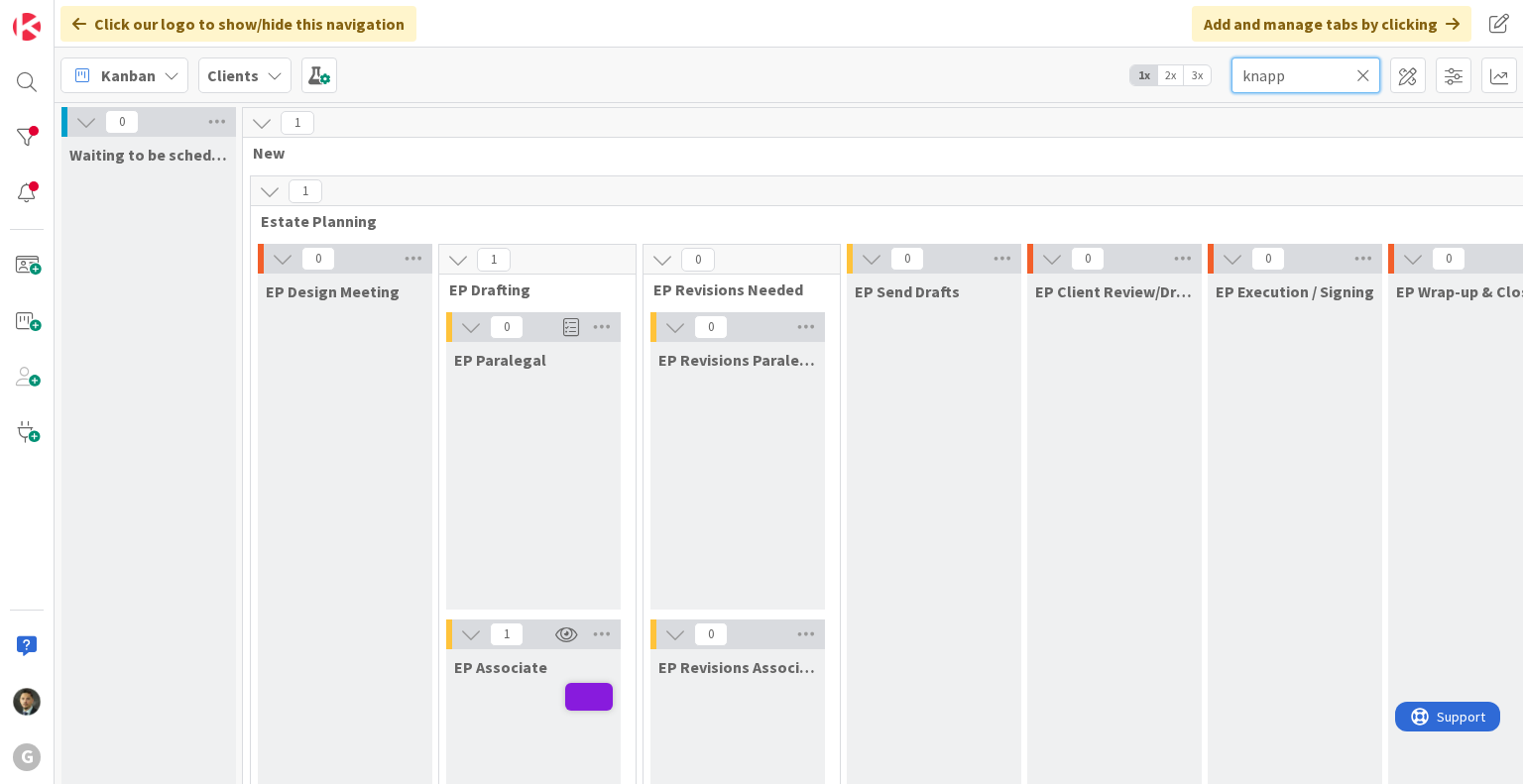 drag, startPoint x: 1324, startPoint y: 73, endPoint x: 1174, endPoint y: 78, distance: 150.08331 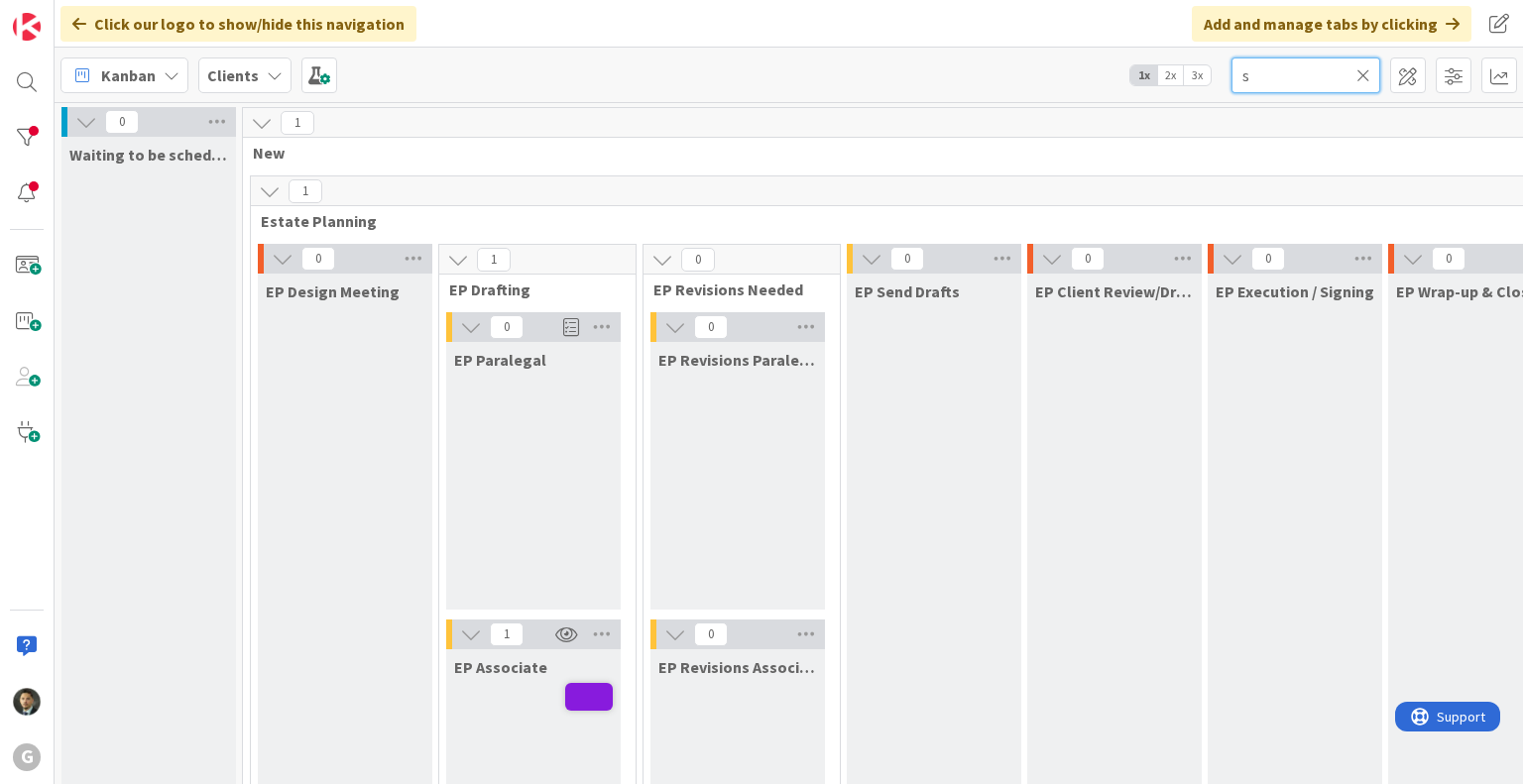 scroll, scrollTop: 0, scrollLeft: 0, axis: both 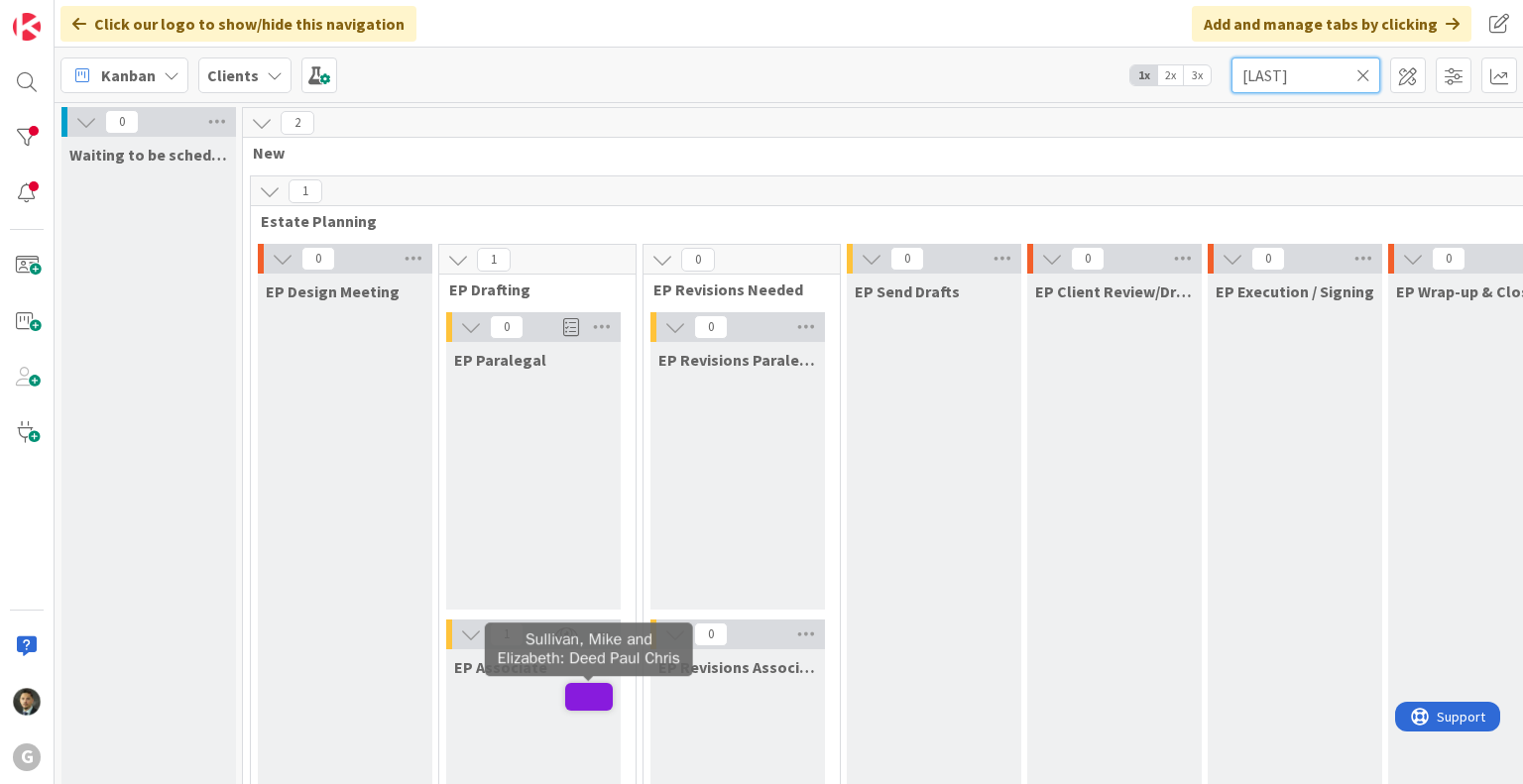 type on "[LAST]" 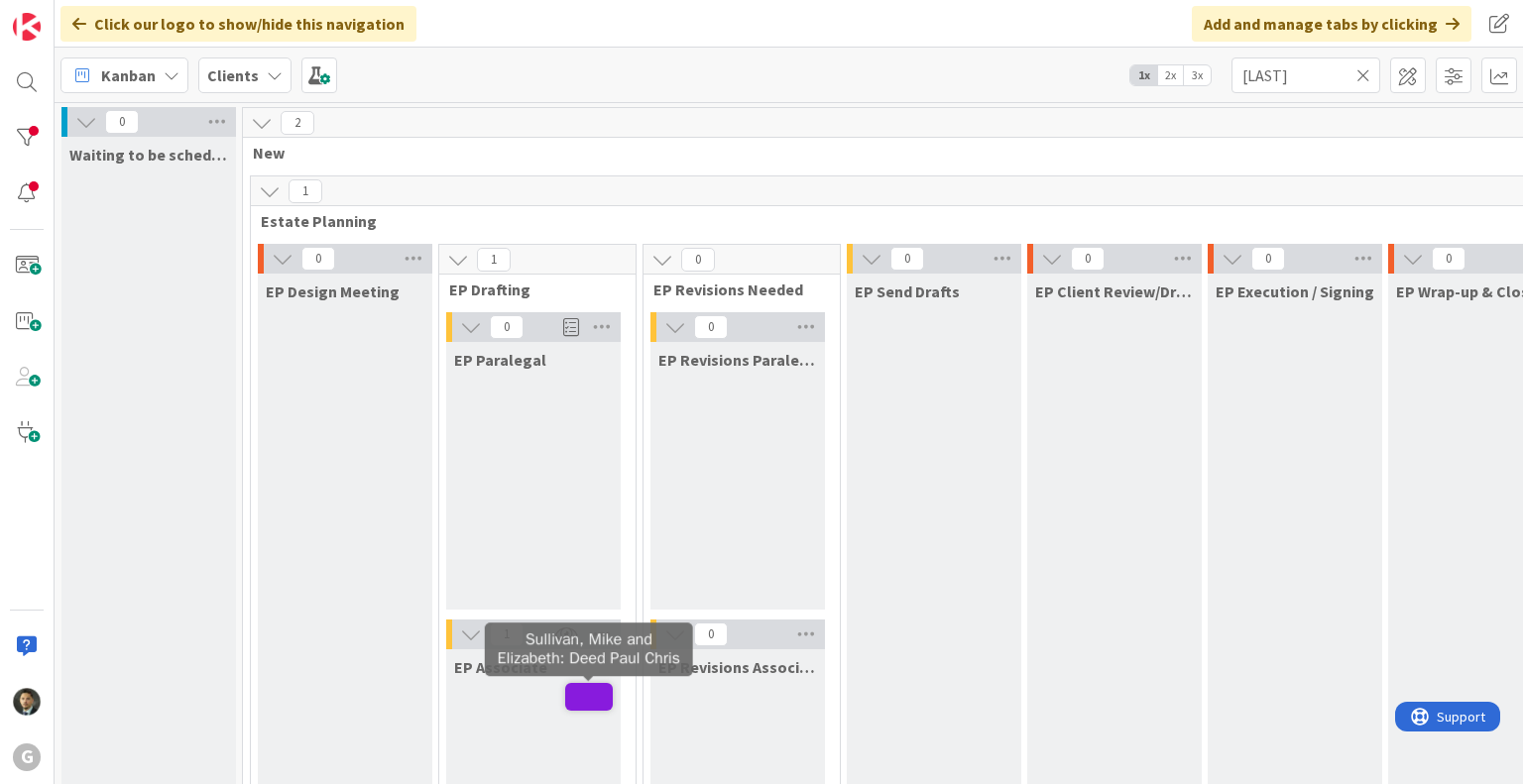 click at bounding box center [589, 697] 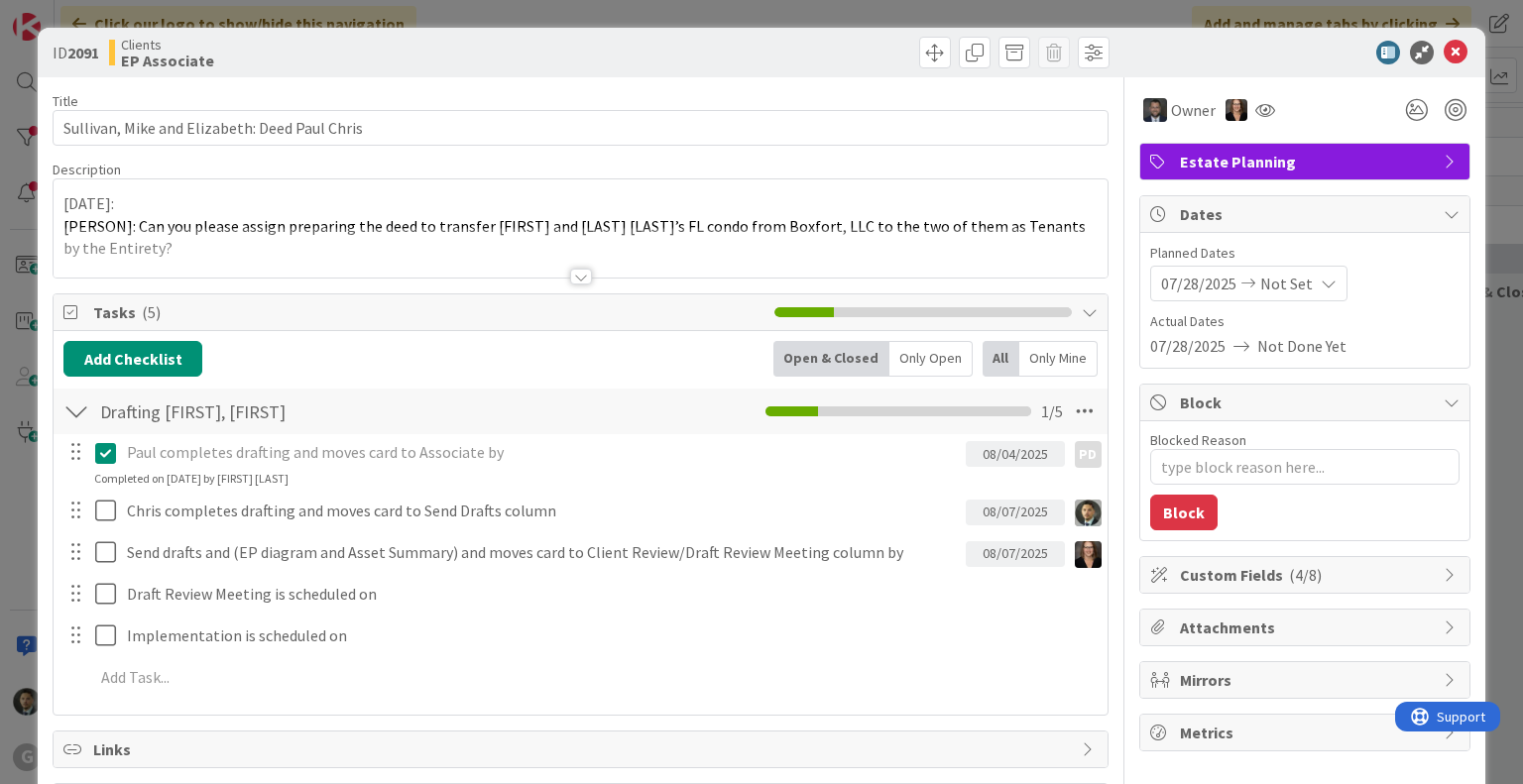 scroll, scrollTop: 0, scrollLeft: 0, axis: both 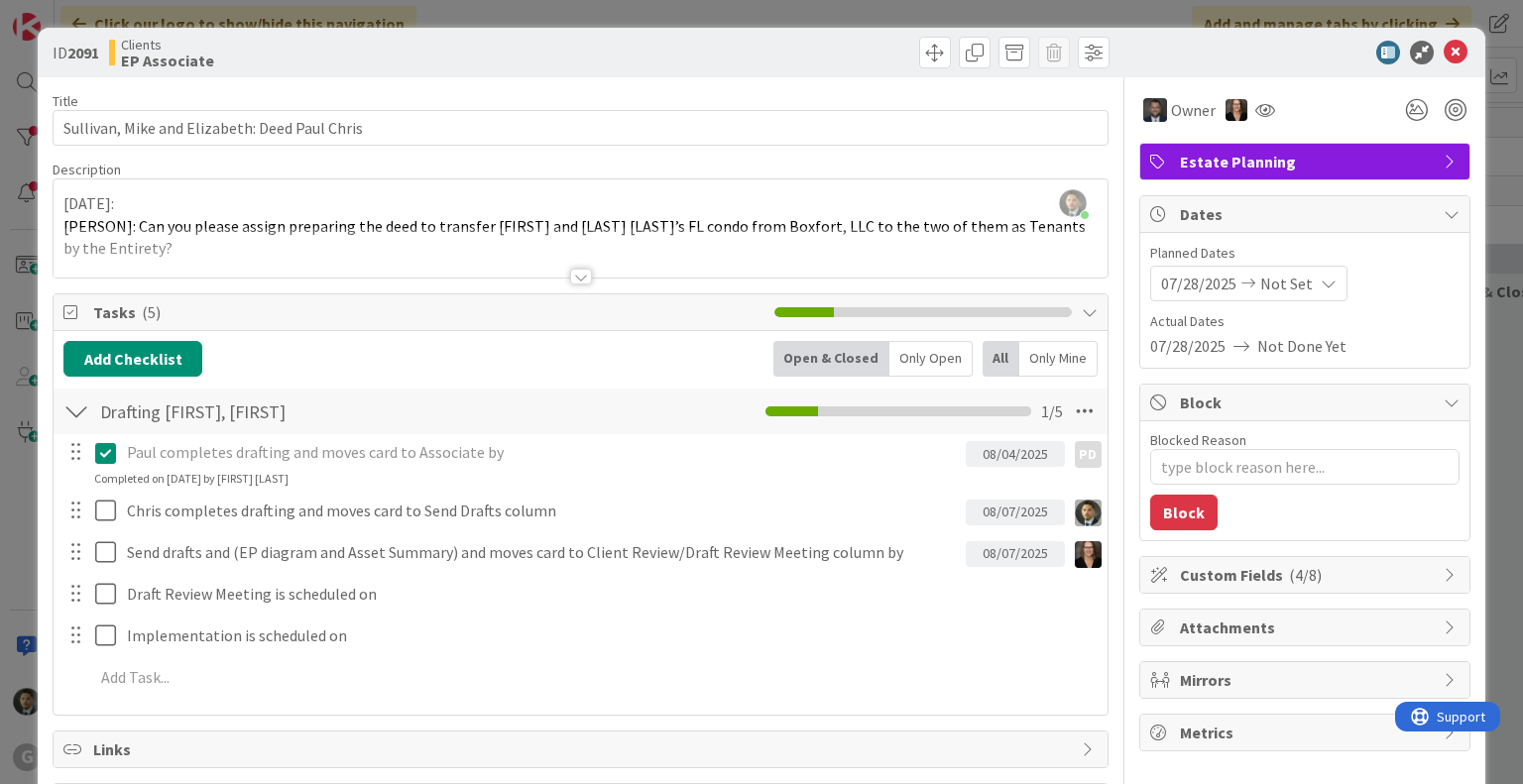 click on "ID  2091 Clients EP Associate Title 45 / 128 [LAST], [NAME] and [NAME]: Deed [NAME] [NAME] Description [NAME] [NAME] just joined [DATE]: [NAME]: Can you please assign preparing the deed to transfer [NAME] and [NAME] [LAST]'s FL condo from Boxfort, LLC to the two of them as Tenants by the Entirety? Thank you, [NAME] Owner Estate Planning Tasks ( 5 ) Add Checklist Open & Closed Only Open All Only Mine Drafting [NAME], [NAME] Checklist Name 20 / 64 Drafting [NAME], [NAME] 1 / 5 [NAME] completes drafting and moves card to Associate by [DATE] PD PD Update Cancel Completed on [DATE] by [NAME] [LAST] [NAME] completes drafting and moves card to Send Drafts column [DATE] Update Cancel Send drafts and (EP diagram and Asset Summary) and moves card to Client Review/Draft Review Meeting column by [DATE] Update Cancel Draft Review Meeting is scheduled on Update Cancel Implementation is scheduled on Update Cancel Add Add Multiple Cancel Links Comments History All PD [NAME] [LAST]  moved 3 days ago PD Owner" at bounding box center [762, 392] 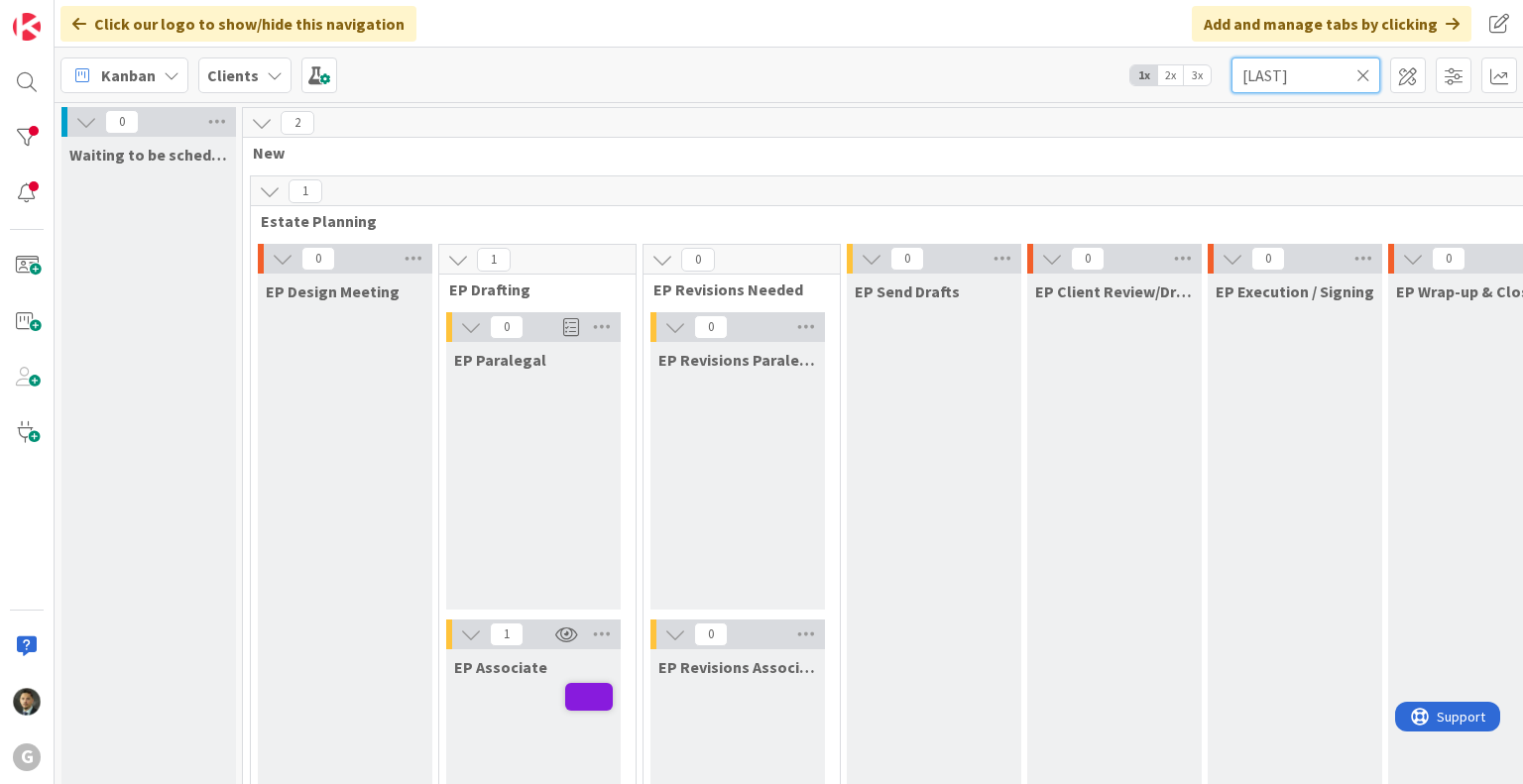 scroll, scrollTop: 0, scrollLeft: 0, axis: both 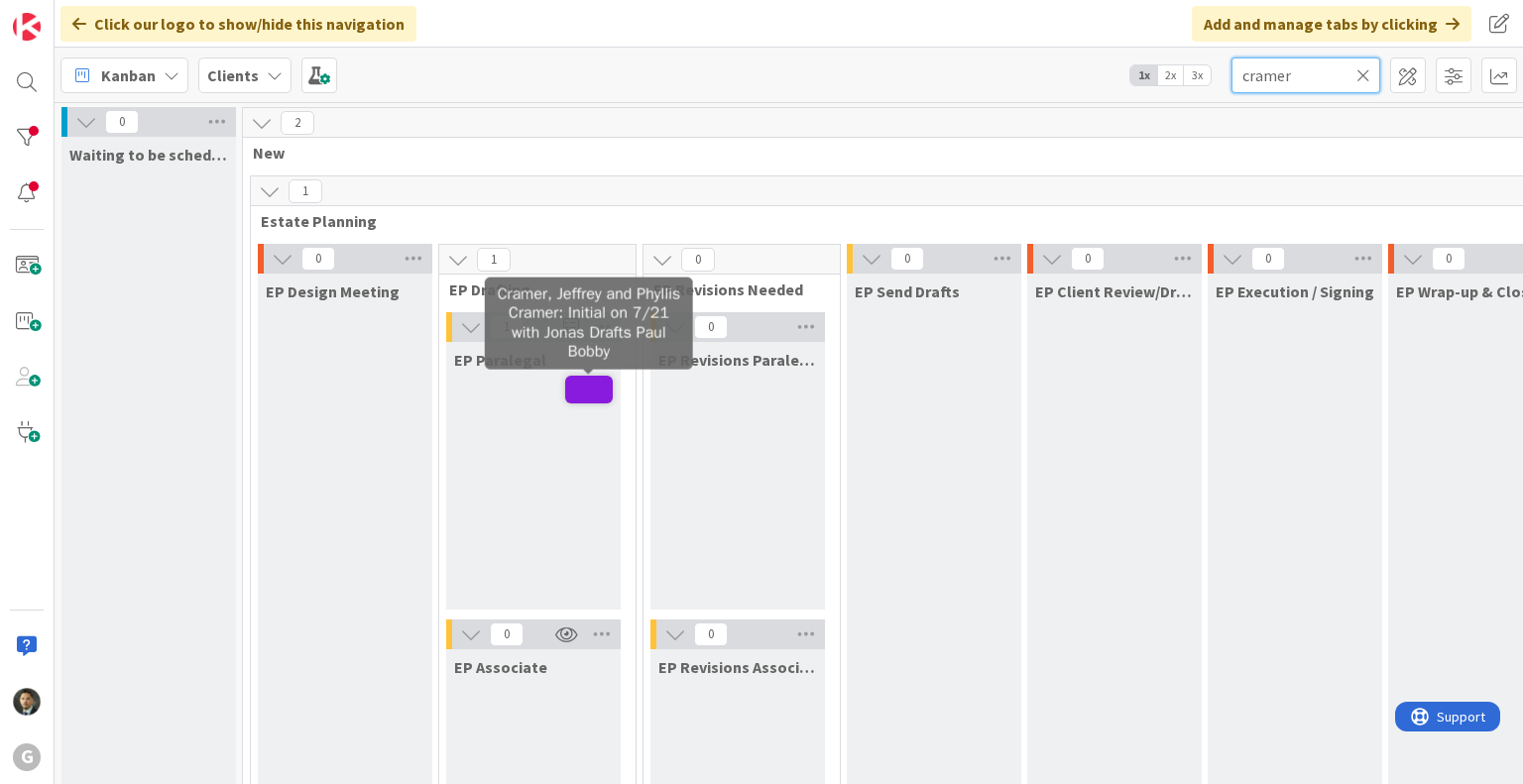 type on "cramer" 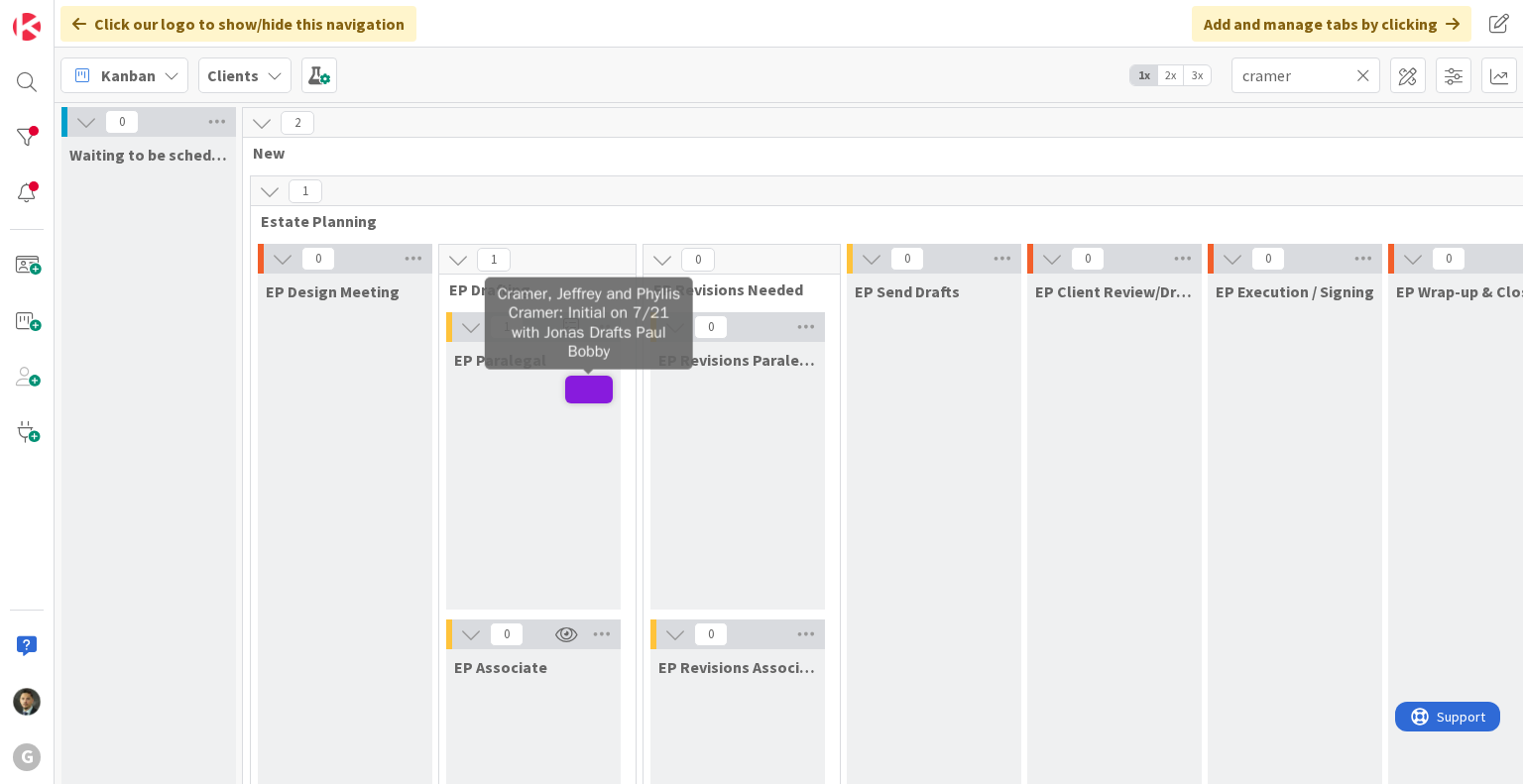 click at bounding box center [589, 390] 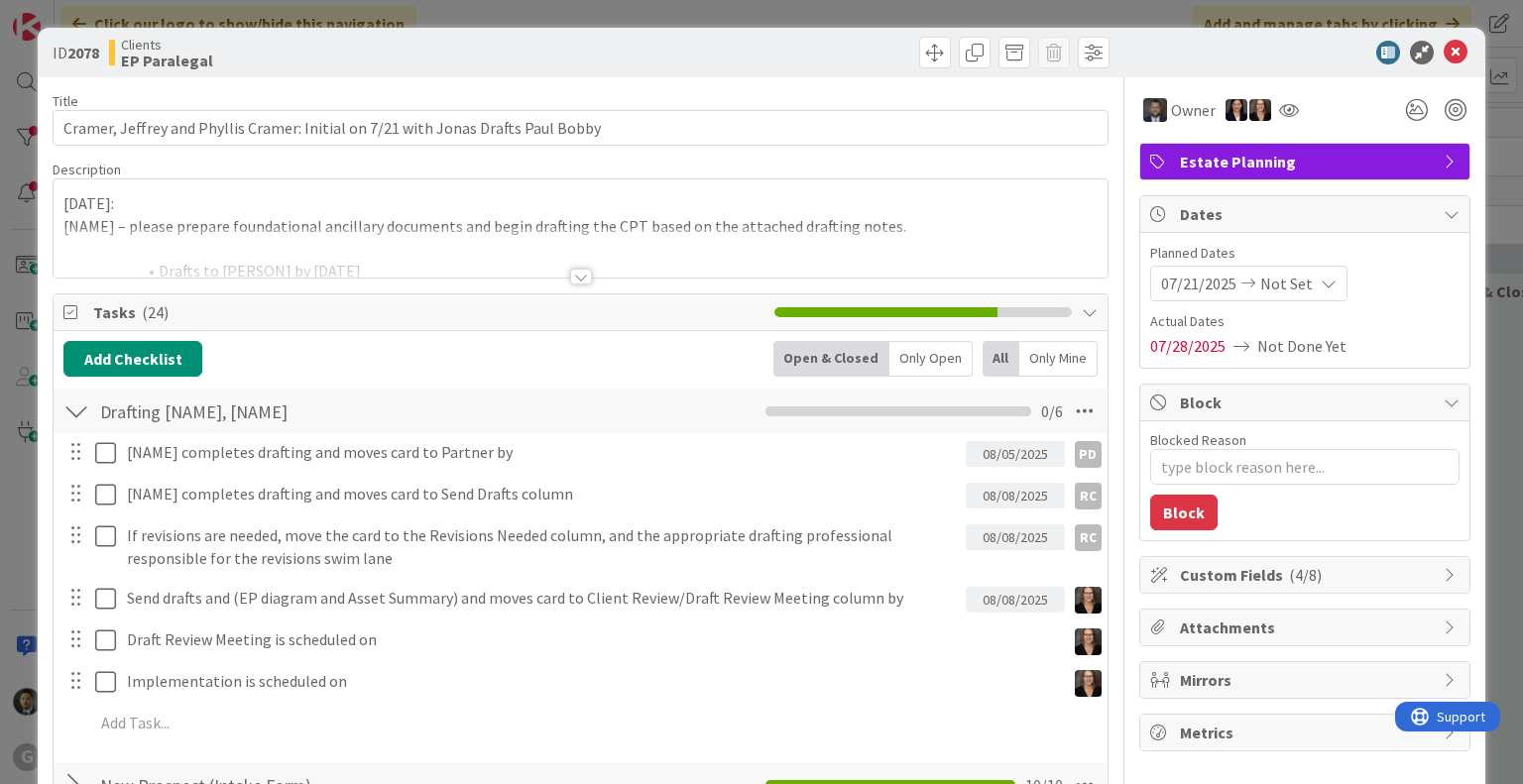 scroll, scrollTop: 0, scrollLeft: 0, axis: both 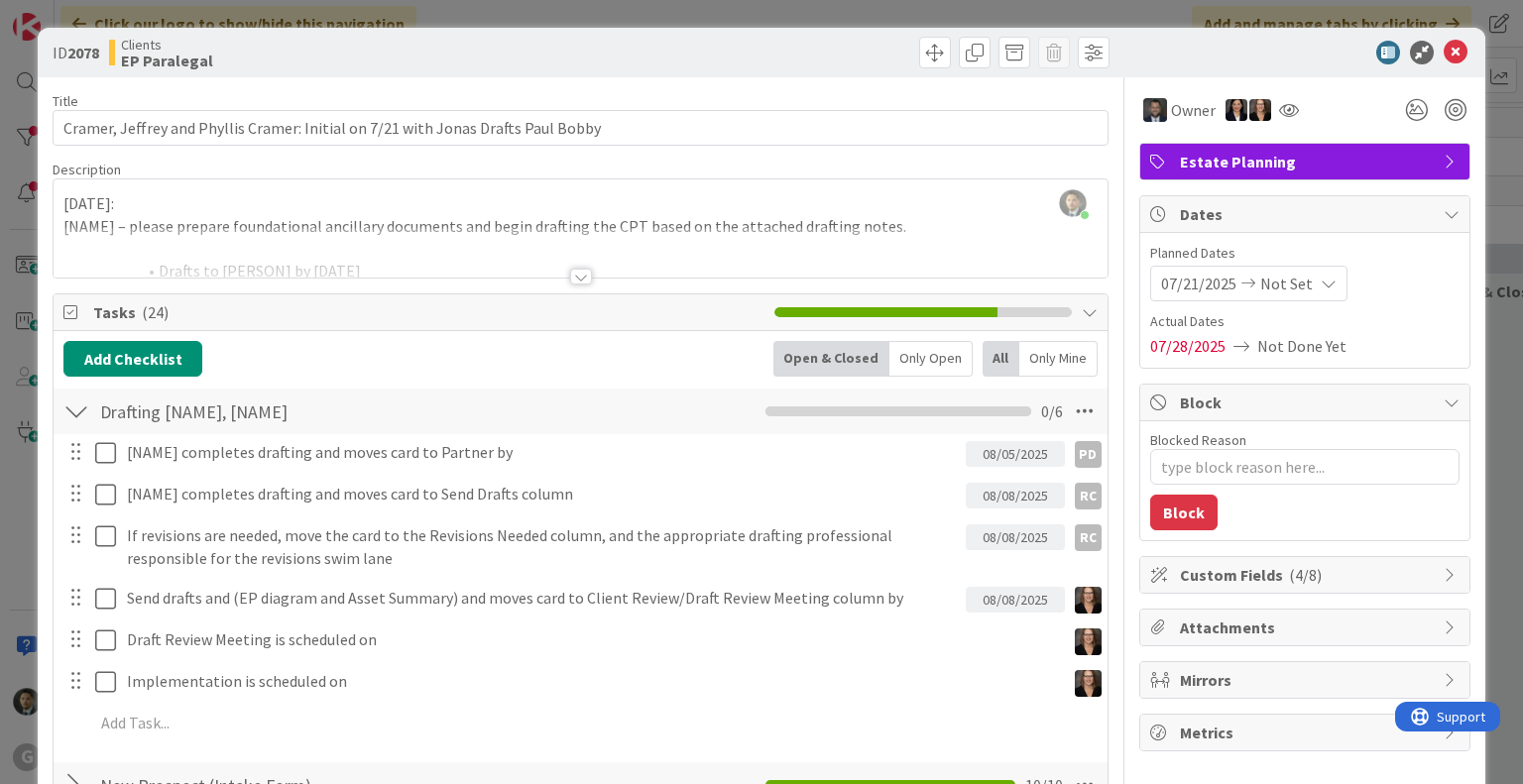 click on "ID  2078 Clients EP Paralegal Title 80 / 128 [LAST], [FIRST] and [LAST] Cramer: Initial on [DATE] with [PERSON] Drafts [PERSON] [PERSON] Description [FIRST] [LAST] [DATE]: [FIRST] – please prepare foundational ancillary documents and begin drafting the CPT based on the attached drafting notes. Drafts to [PERSON] by [DATE] Drafts to client by [DATE] ([PERSON] to send drafts) There is a separate advanced planning matter that drafting will be assigned separately. Thanks, [PERSON] [DATE] CA: EL is for Joint CPT Planning - Verbal Add on is the Formation of an LLC Owner Estate Planning Tasks ( 24 ) Add Checklist Open & Closed Only Open All Only Mine Drafting [PERSON], [PERSON] Checklist Name 20 / 64 Drafting [PERSON], [PERSON] 0 / 6 [PERSON] completes drafting and moves card to Partner by [DATE] PD PD Update Cancel [PERSON] completes drafting and moves card to Send Drafts column [DATE] RC RC Update Cancel [DATE] RC RC Update Cancel [DATE] Update Cancel Draft Review Meeting is scheduled on Update Add" at bounding box center (762, 392) 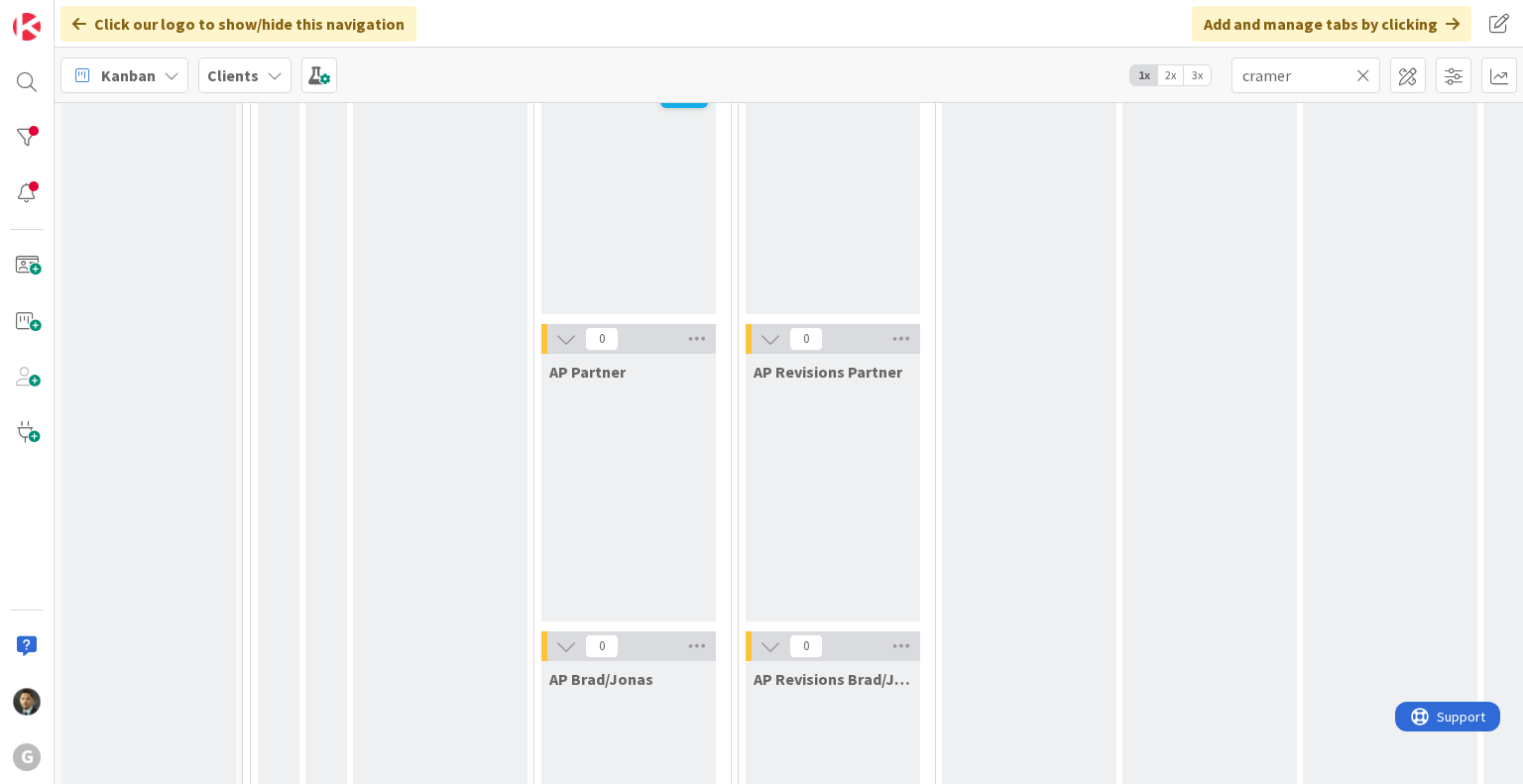 scroll, scrollTop: 1890, scrollLeft: 0, axis: vertical 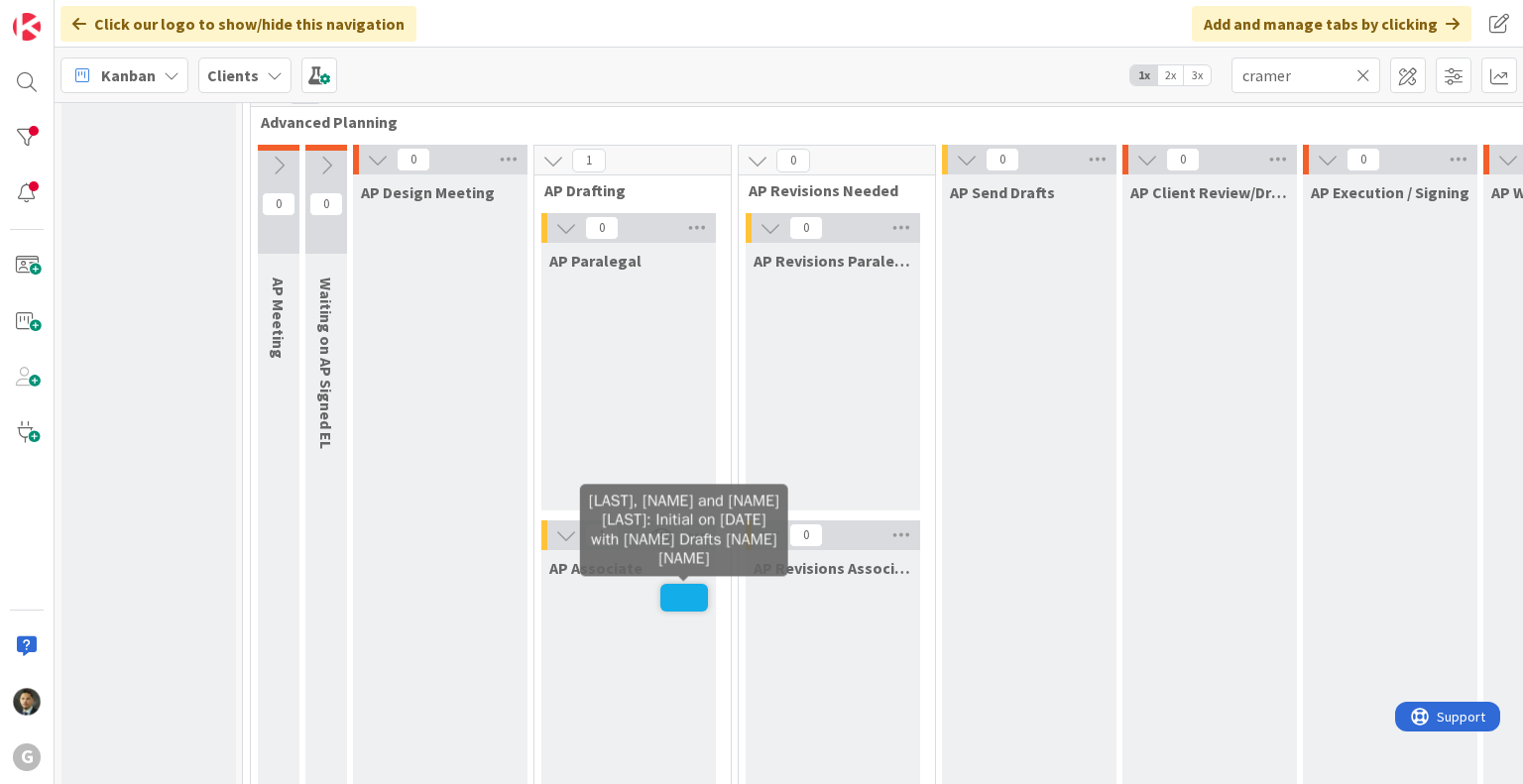 click at bounding box center (684, 598) 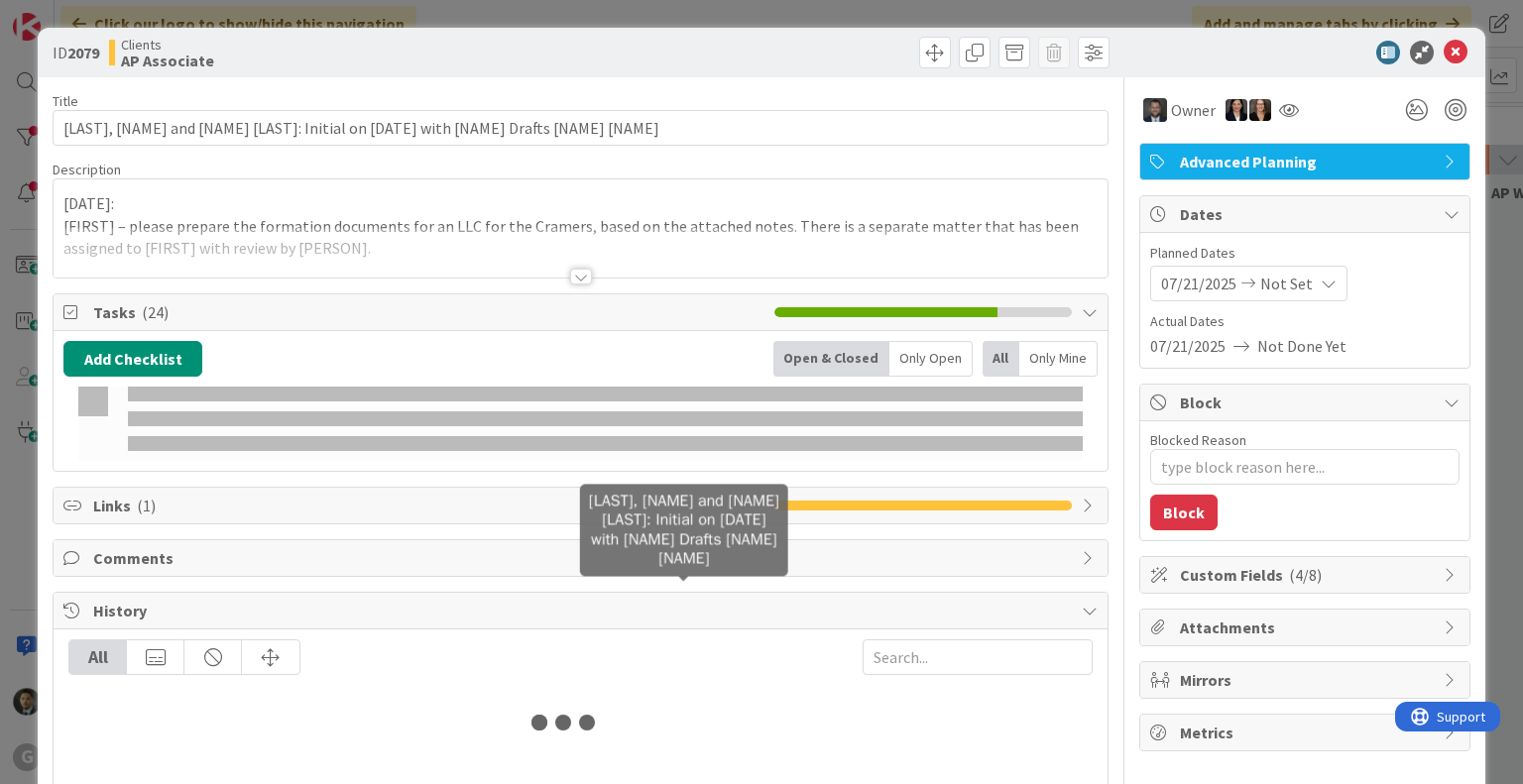 type on "x" 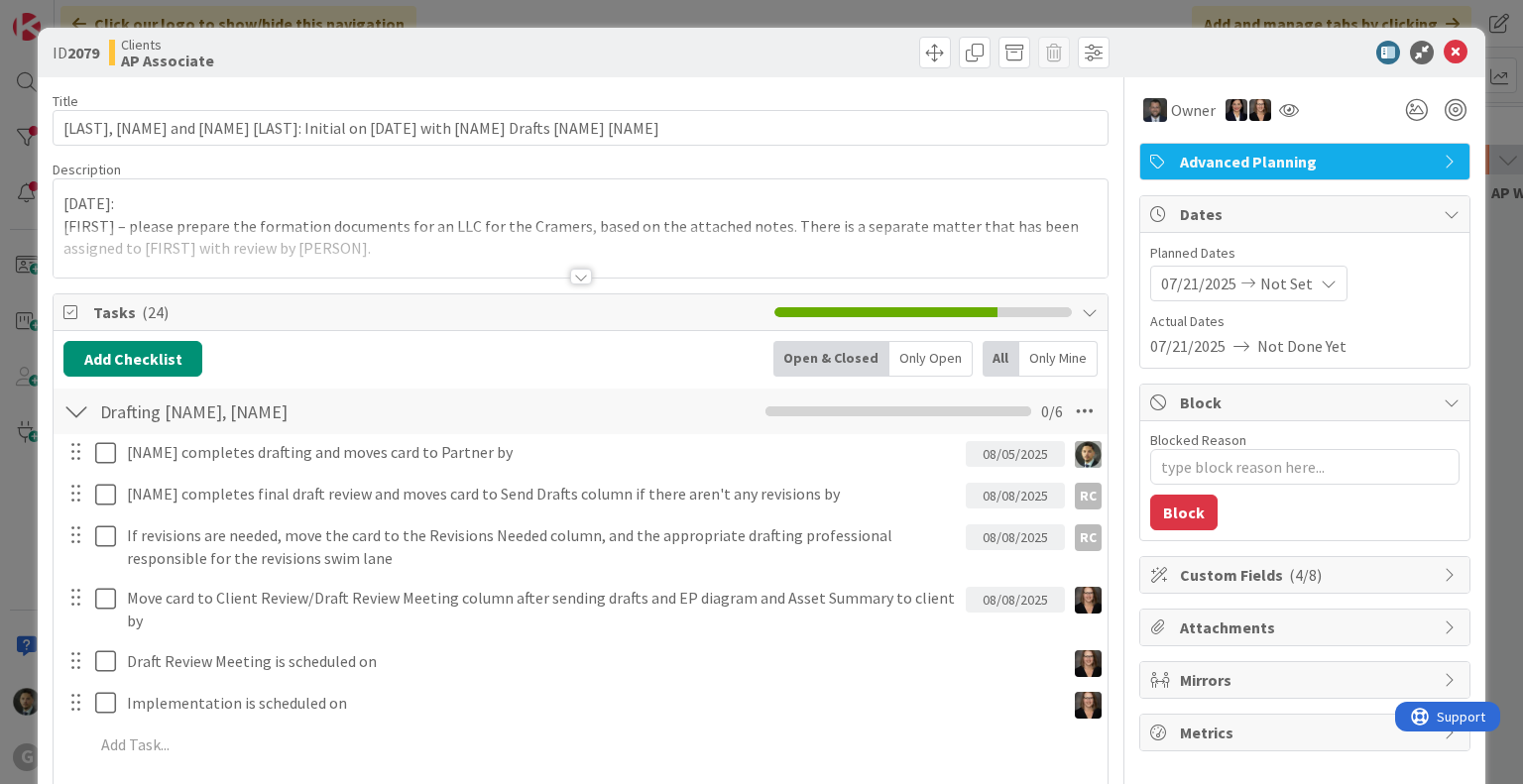 scroll, scrollTop: 0, scrollLeft: 0, axis: both 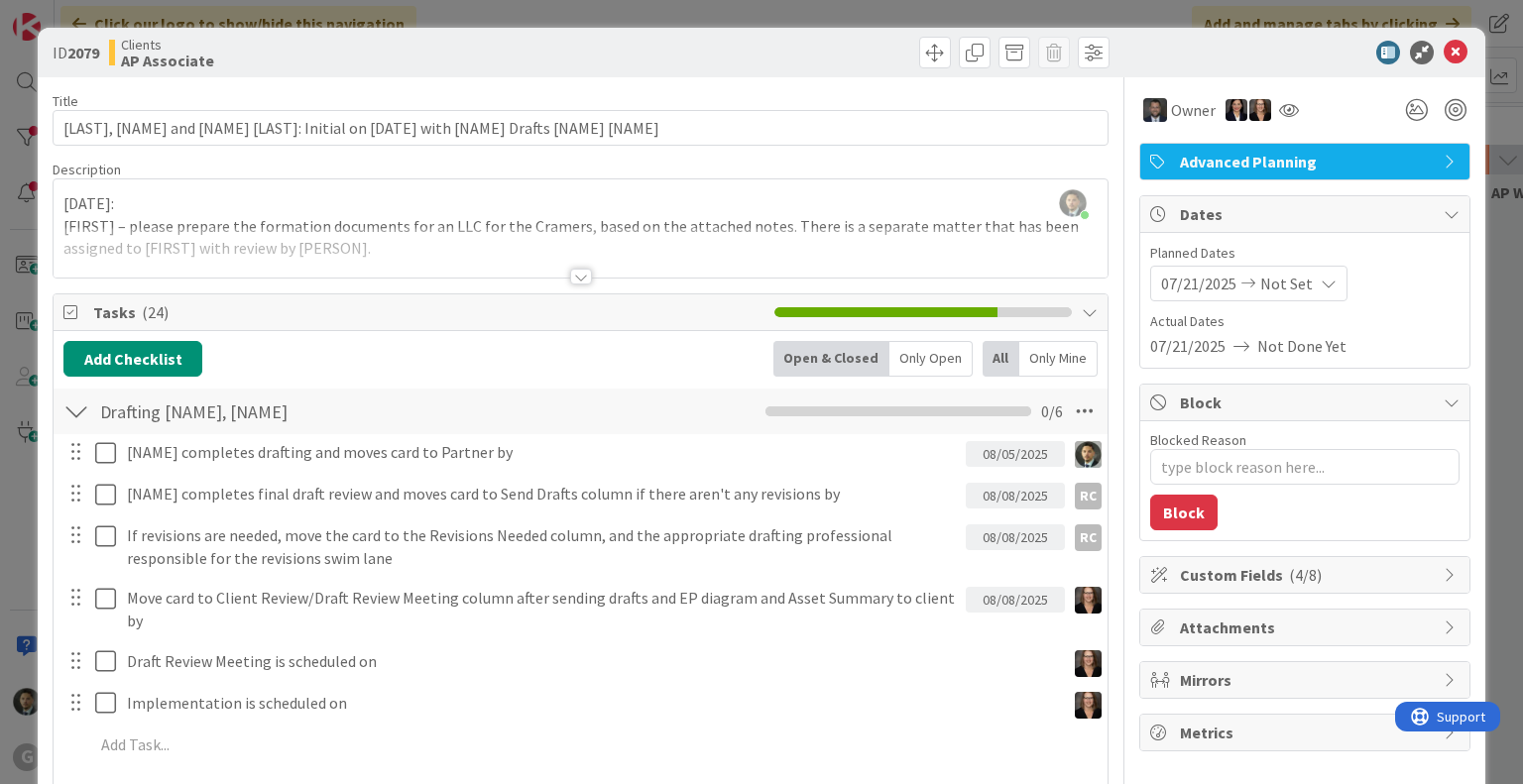 click on "ID  2079 Clients AP Associate Title 81 / 128 [LAST], [NAME] and [NAME] [LAST]: Initial on [DATE] with [NAME] Drafts [NAME] [NAME] Description [NAME] [NAME] joined  [TIME] ago [DATE]: [NAME] – please prepare the formation documents for an LLC for the [LAST], based on the attached notes. There is a separate matter that has been assigned to [NAME] with review by [NAME]. Drafts to [NAME] by [DATE] Drafts to client by [DATE] ([NAME] to send drafts) Thanks, [NAME] [DATE] CA: EL is for Joint CPT Planning - Verbal Add on is the Formation of an LLC Owner Advanced Planning Tasks ( 24 ) Add Checklist Open & Closed Only Open All Only Mine Drafting [NAME], [NAME] Checklist Name 21 / 64 Drafting [NAME], [NAME] 0 / 6 [NAME] completes drafting and moves card to Partner by [DATE] Update Cancel [NAME] completes final draft review and moves card to Send Drafts column if there aren't any revisions by [DATE] RC RC Update Cancel [DATE] RC RC Update Cancel [DATE] Update Cancel Draft Review Meeting is scheduled on Update Add" at bounding box center (762, 392) 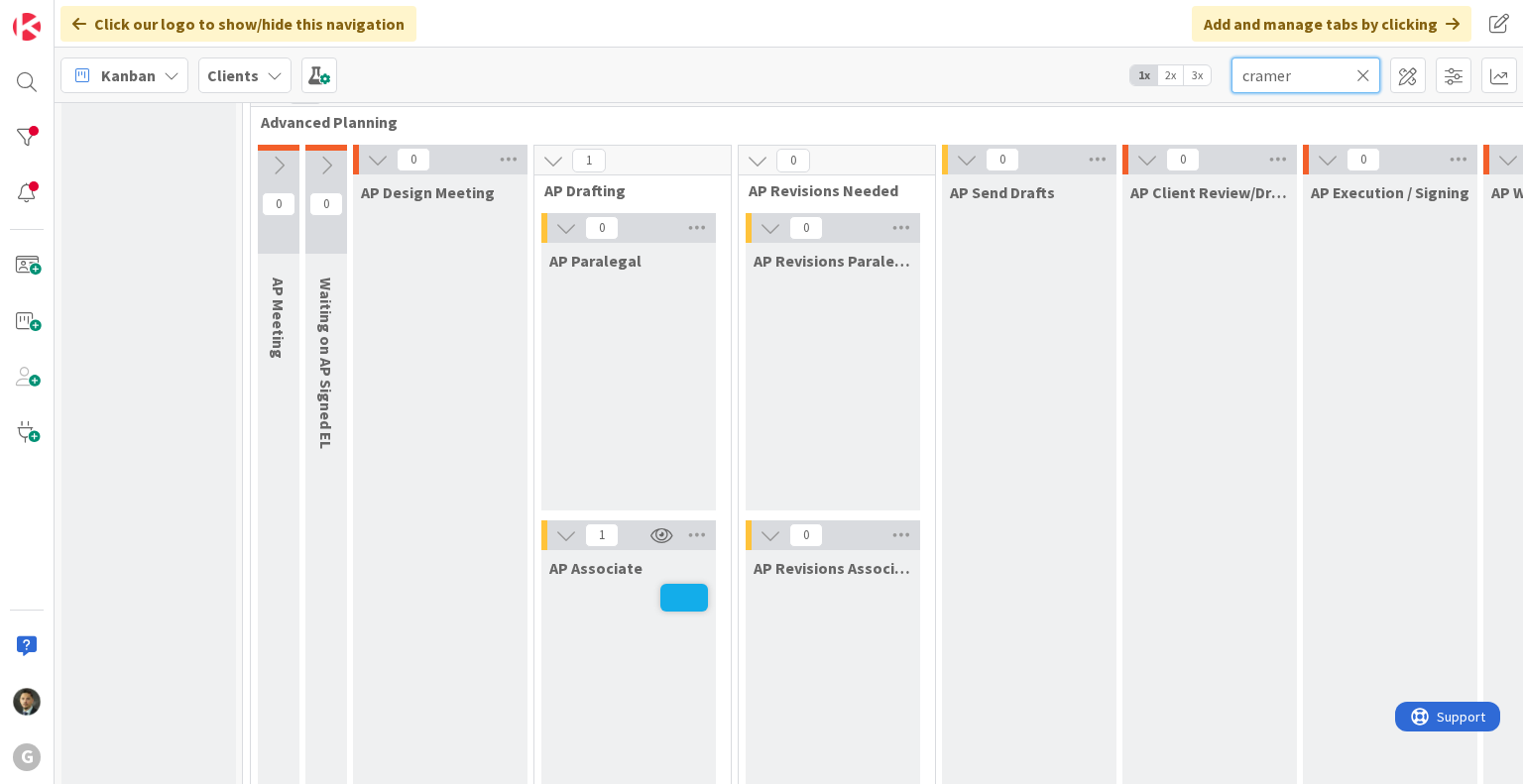 drag, startPoint x: 1321, startPoint y: 90, endPoint x: 1212, endPoint y: 81, distance: 109.37093 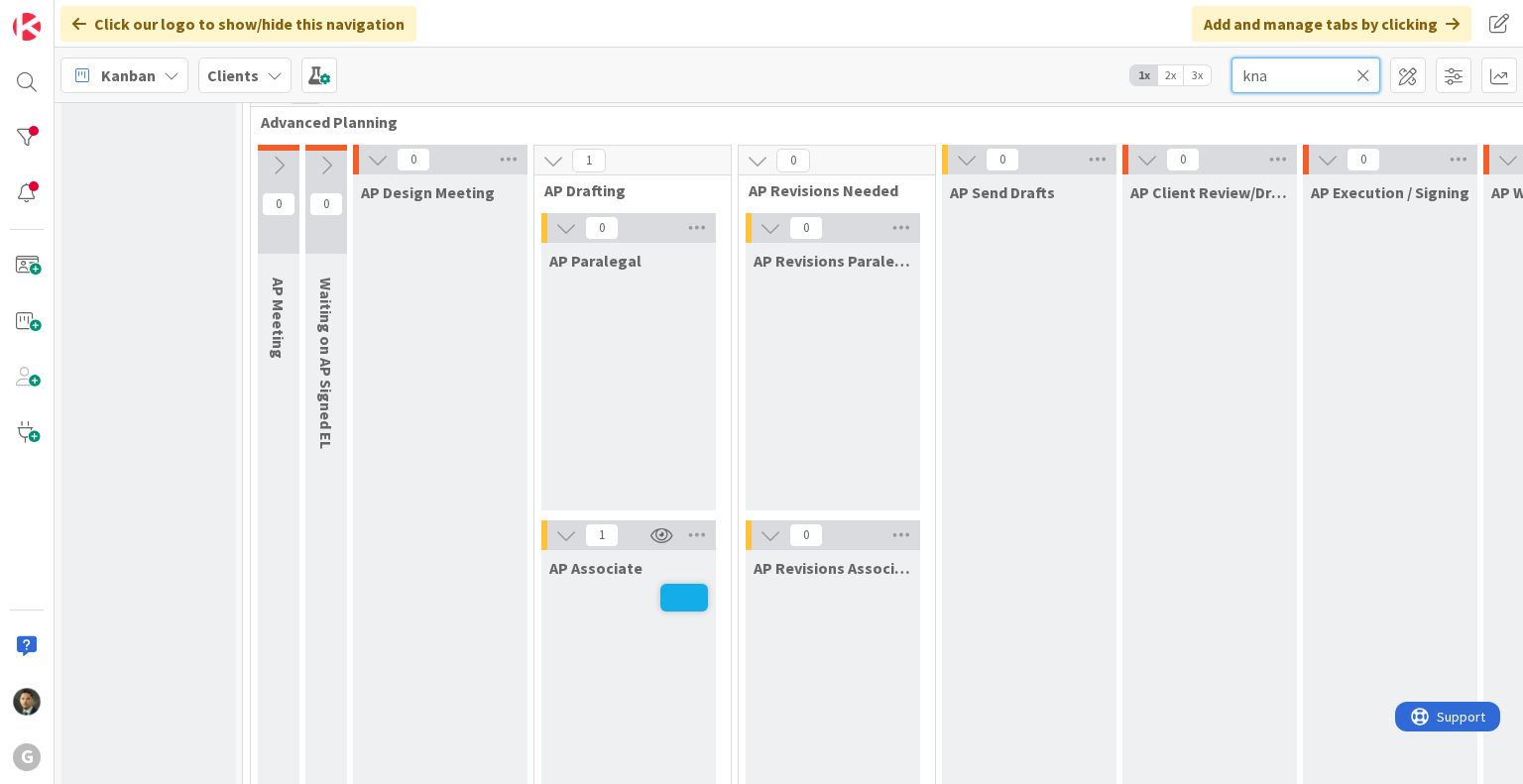 scroll, scrollTop: 0, scrollLeft: 0, axis: both 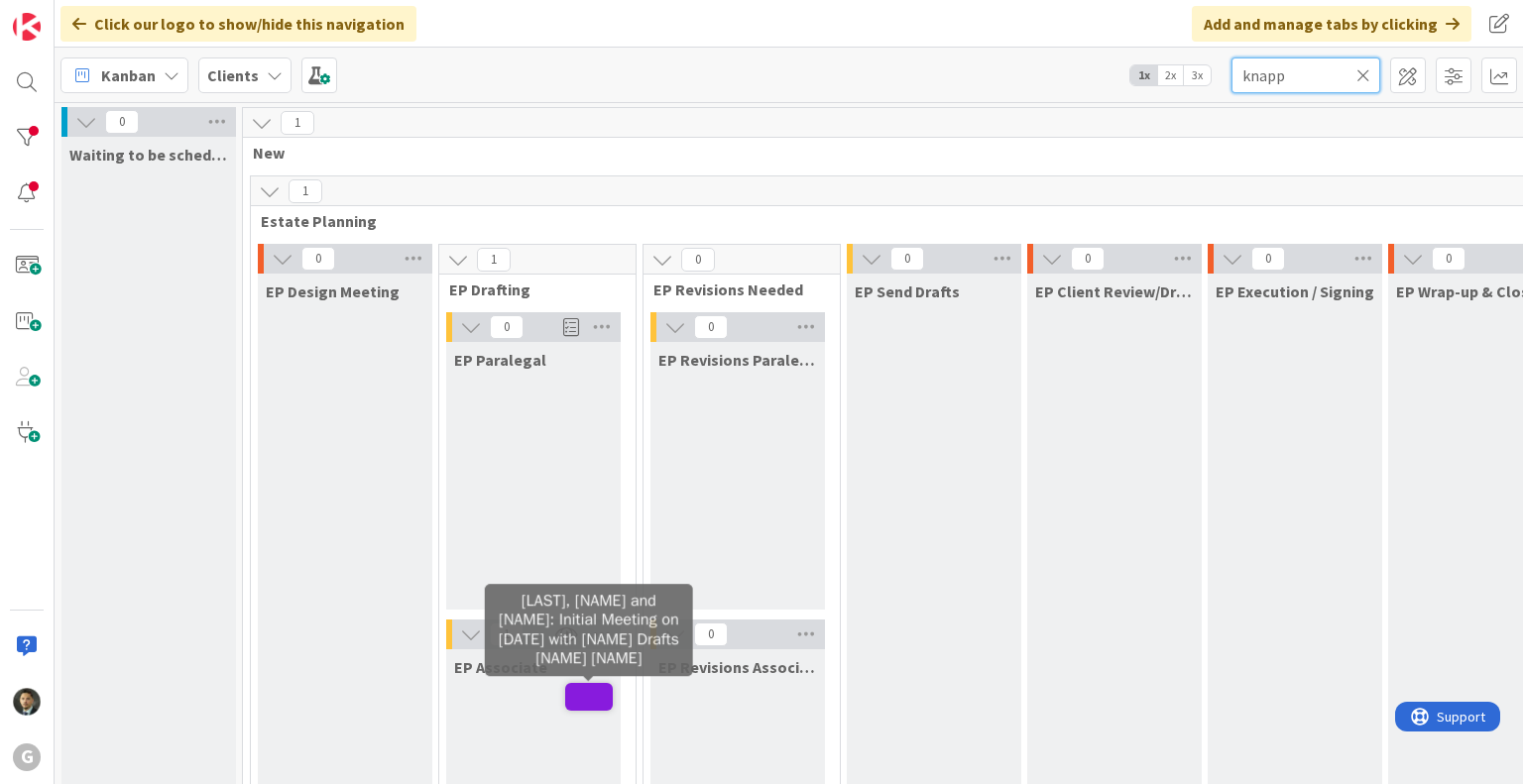 type on "knapp" 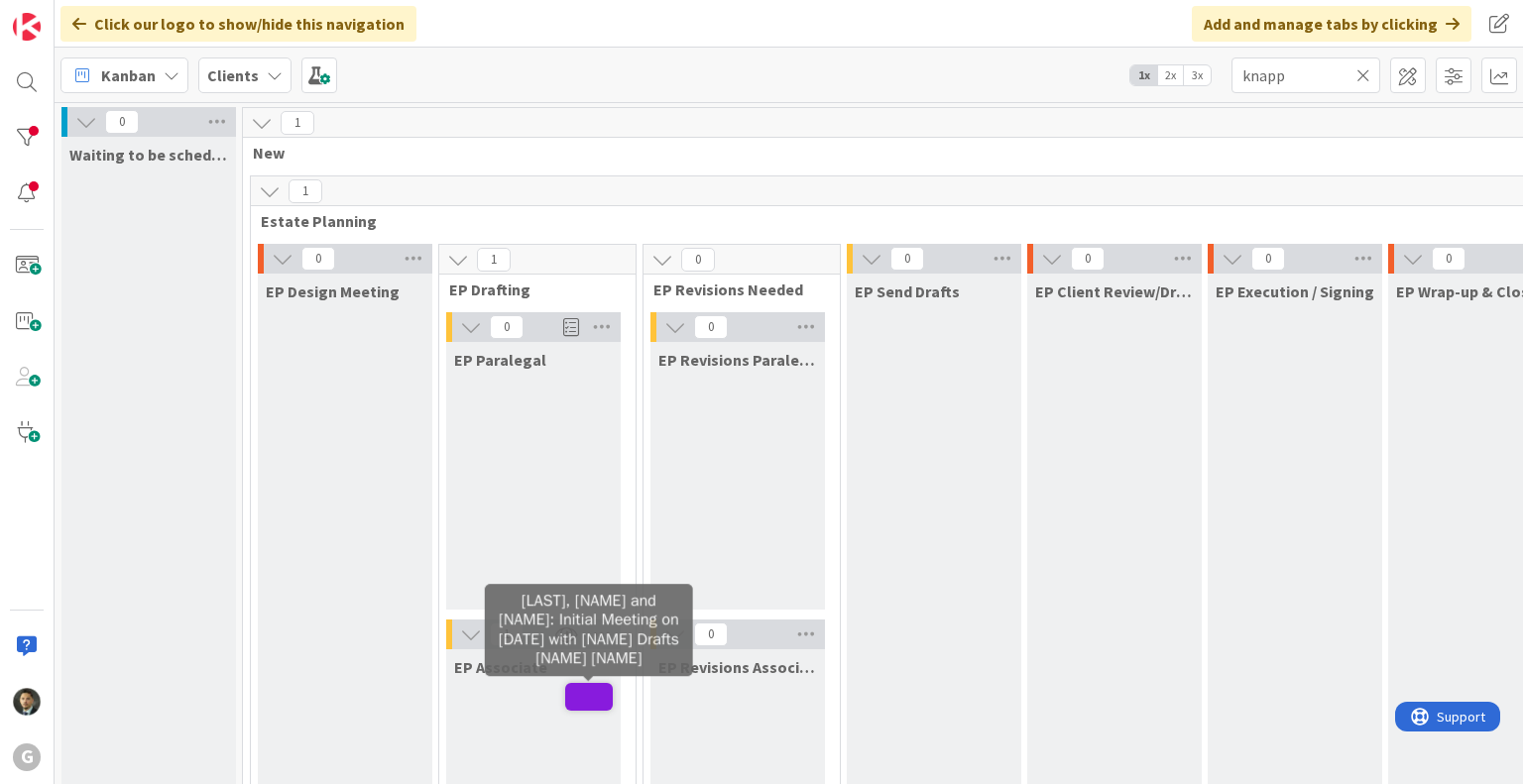 click at bounding box center (589, 697) 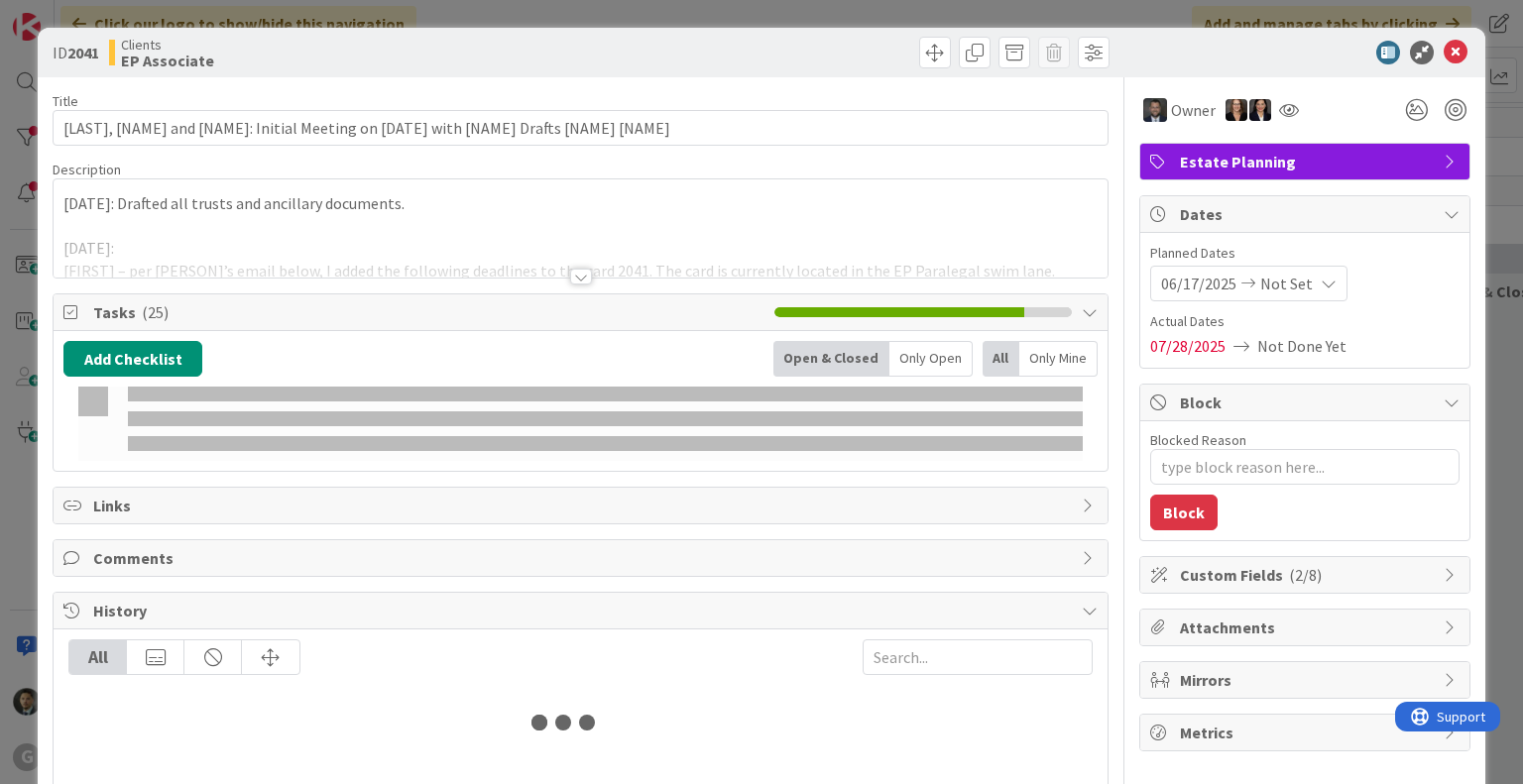 type on "x" 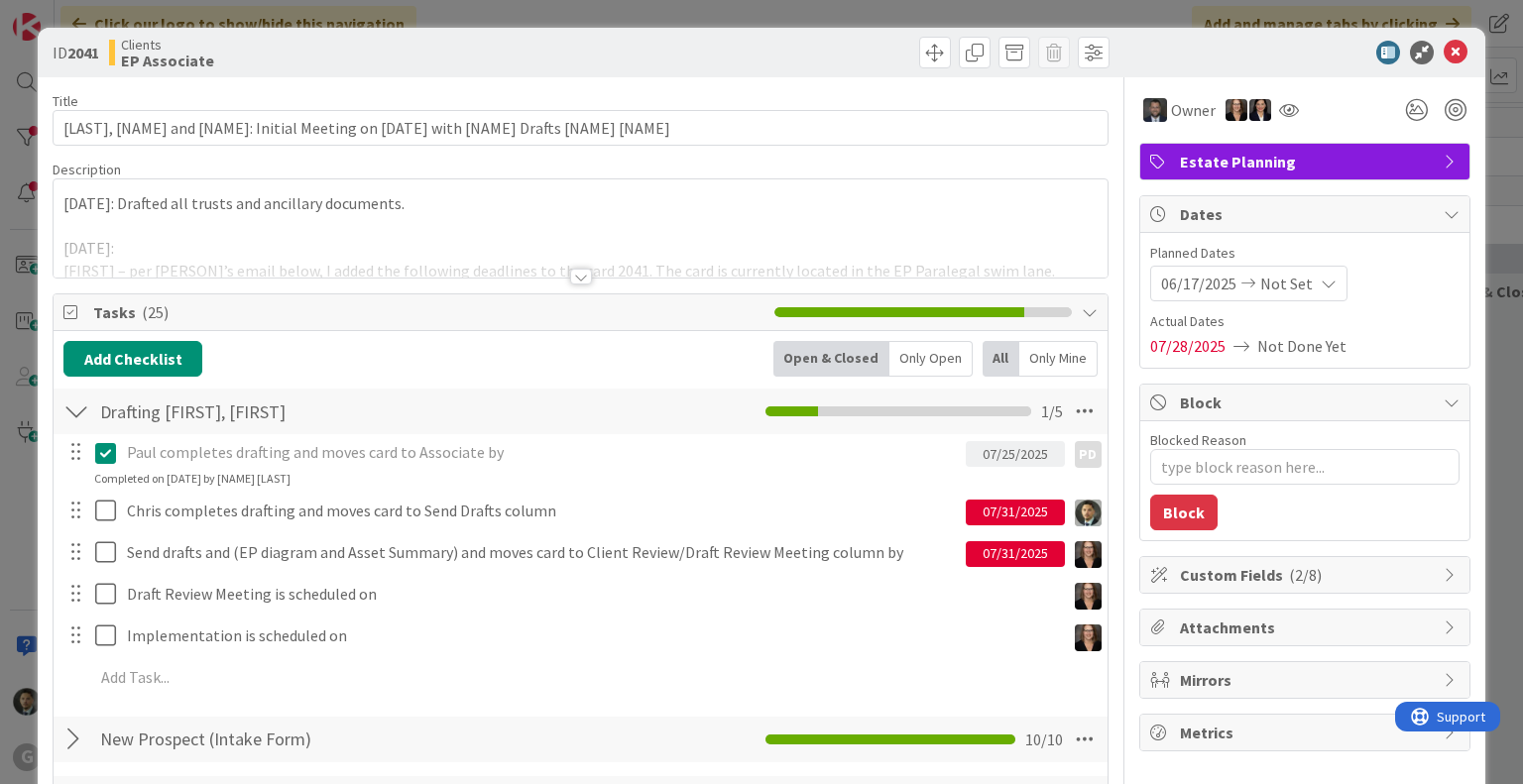 scroll, scrollTop: 0, scrollLeft: 0, axis: both 